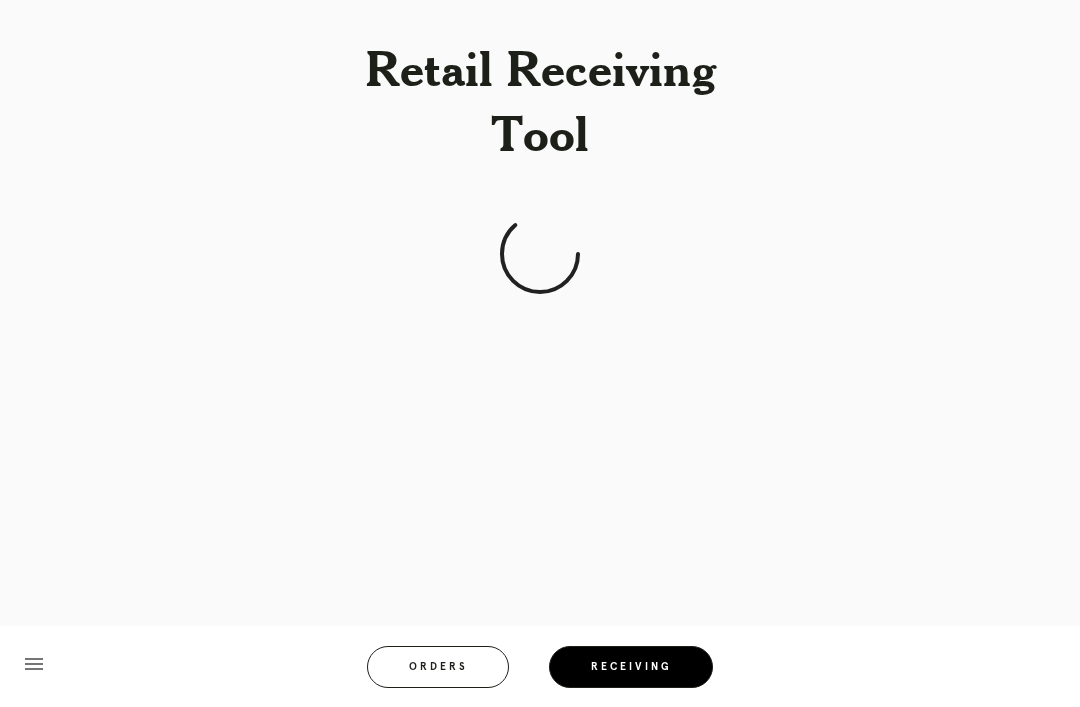 scroll, scrollTop: 64, scrollLeft: 0, axis: vertical 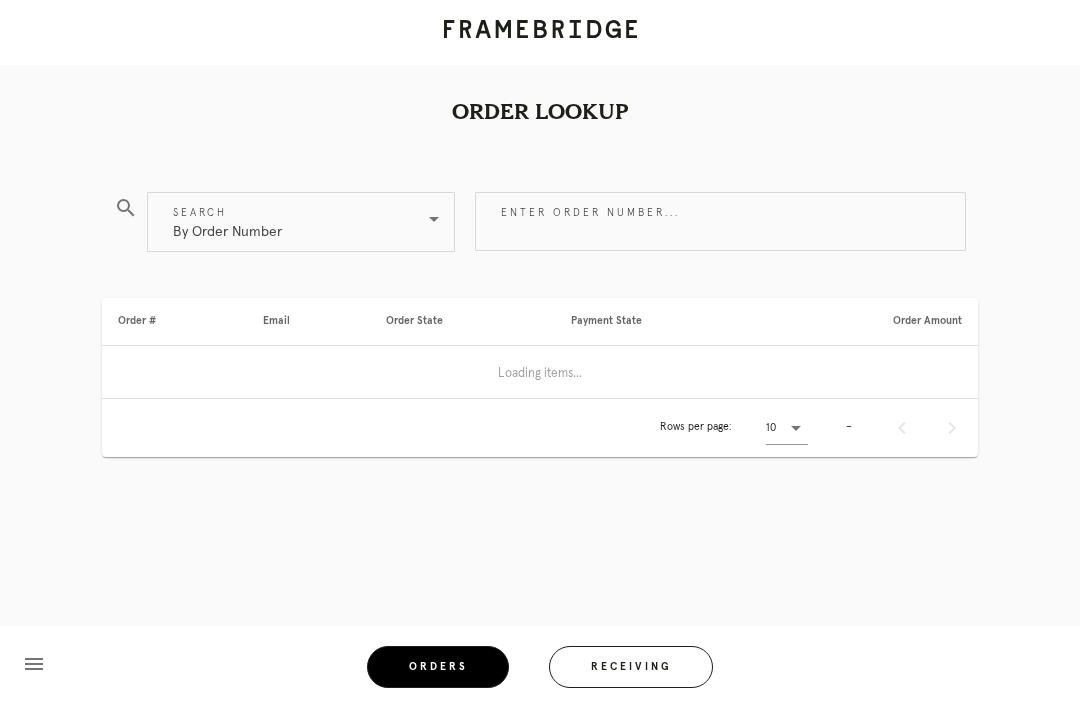 click on "Receiving" at bounding box center (631, 667) 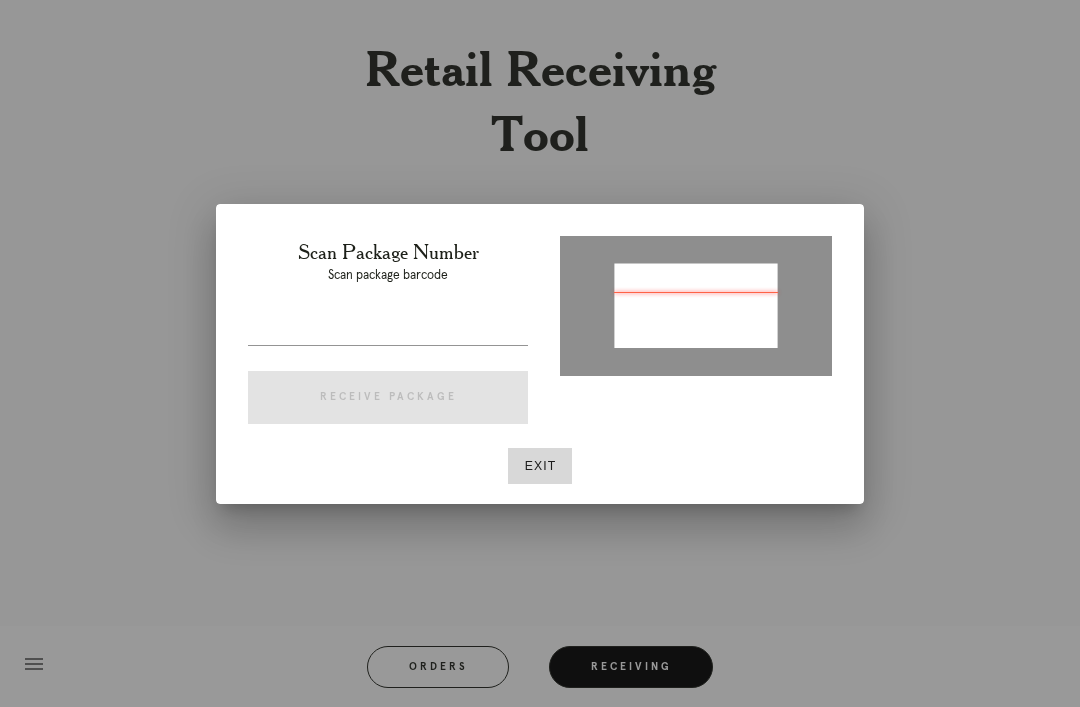 type on "P937973018973011" 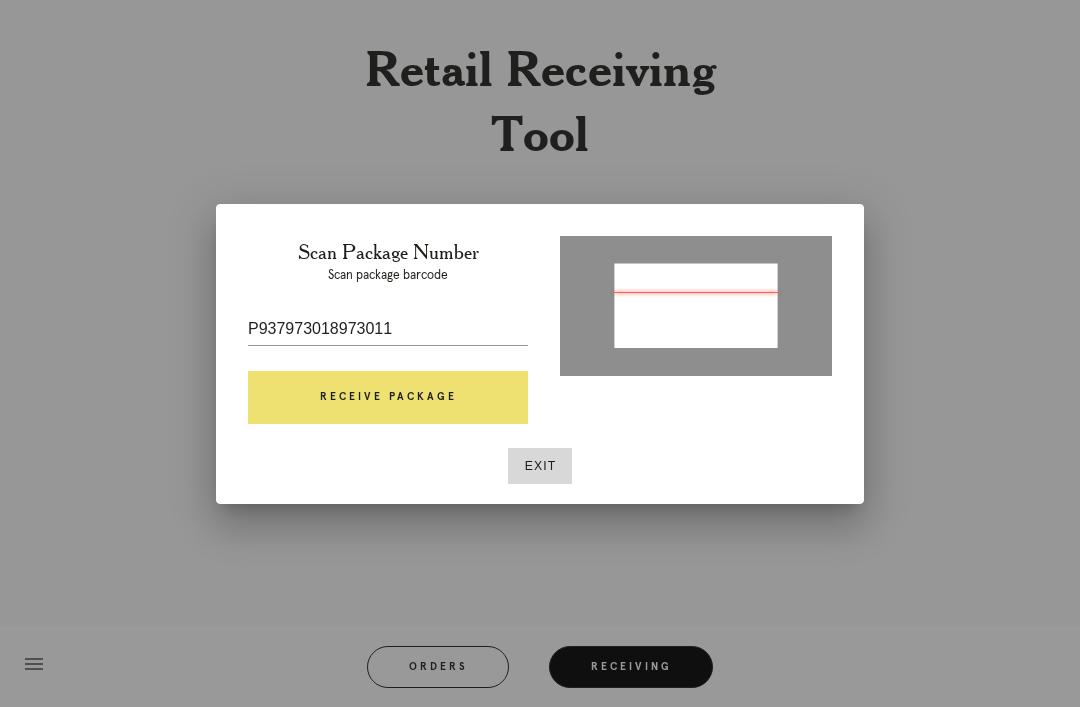 click on "Receive Package" at bounding box center [388, 398] 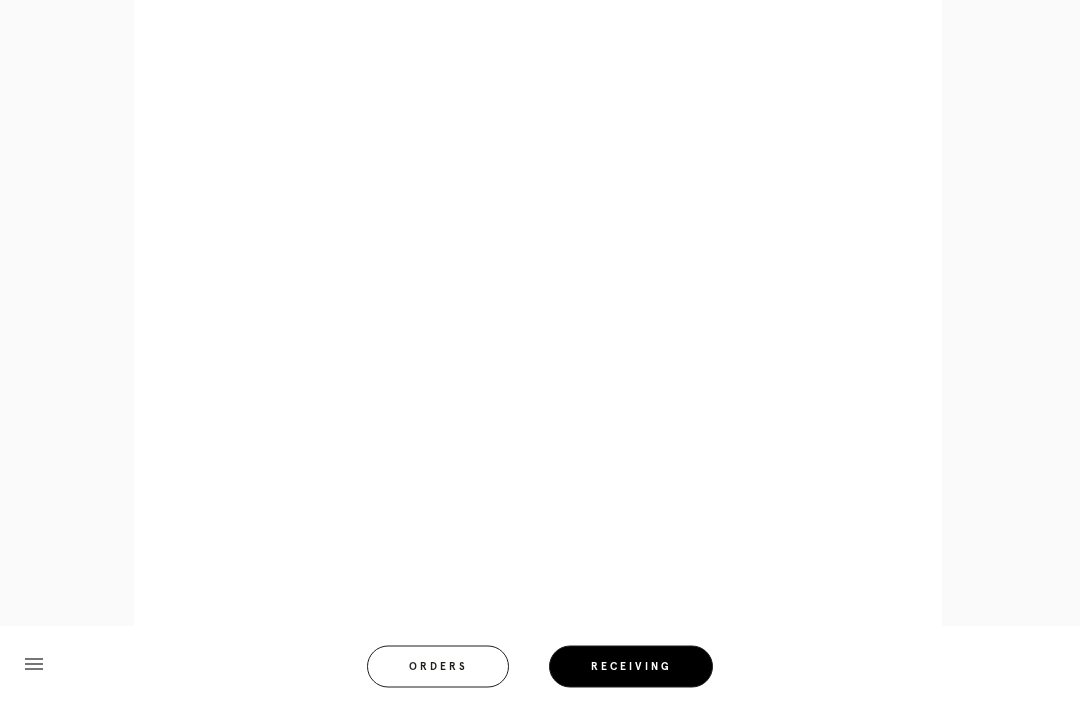 scroll, scrollTop: 1156, scrollLeft: 0, axis: vertical 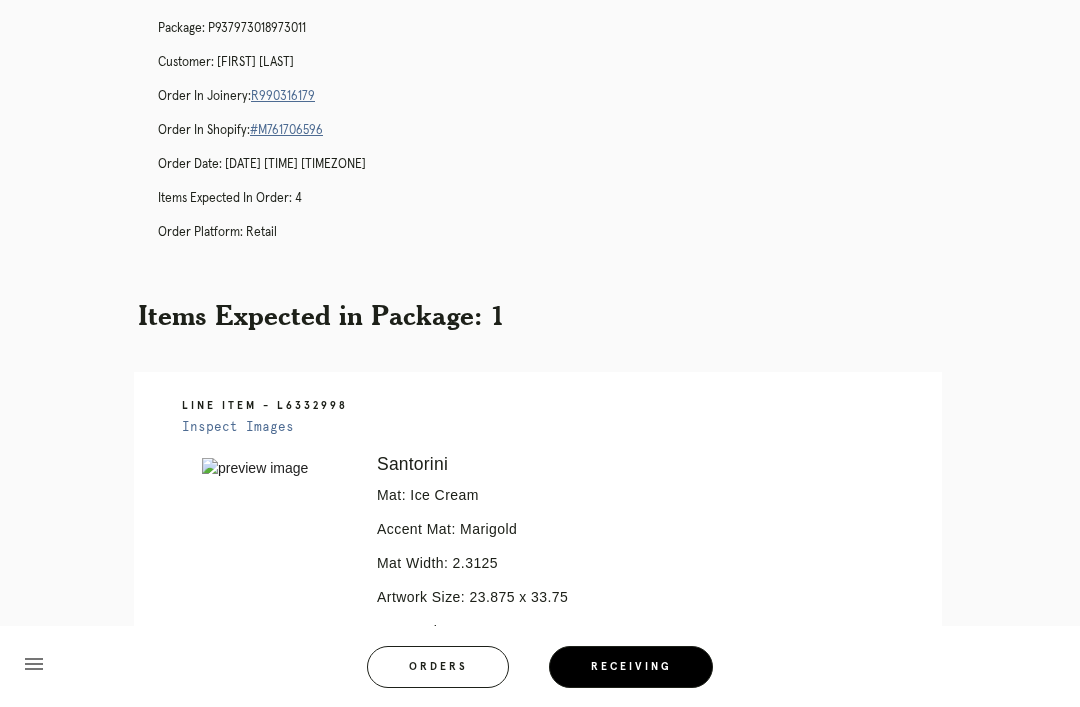 click on "R990316179" at bounding box center [283, 96] 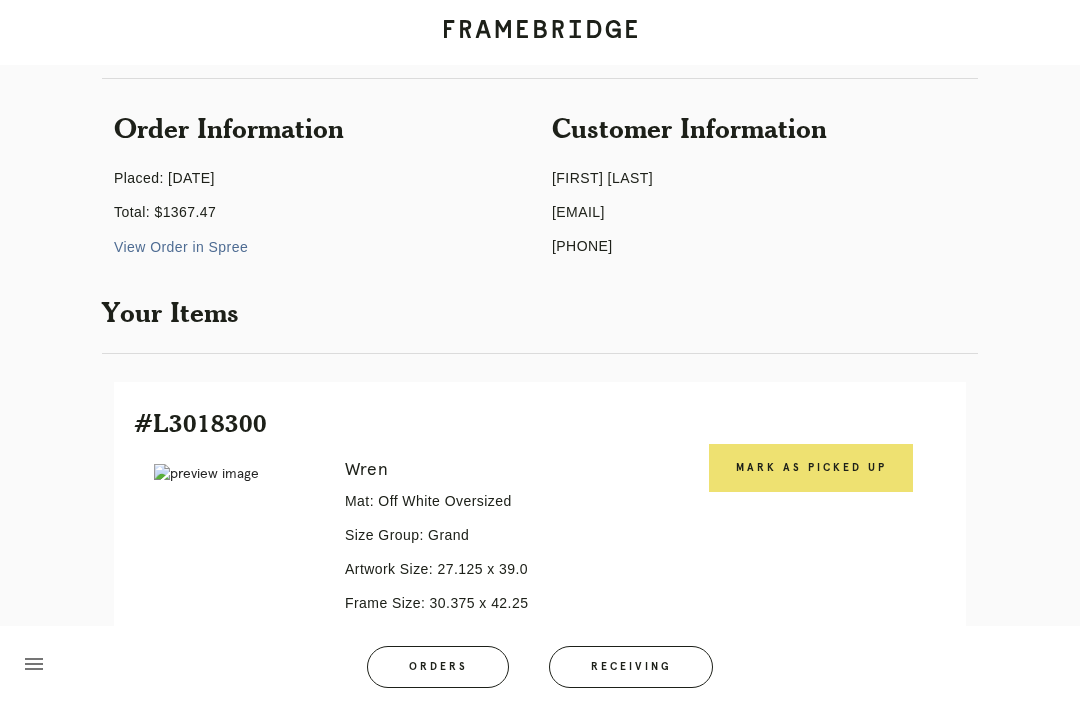 scroll, scrollTop: 152, scrollLeft: 0, axis: vertical 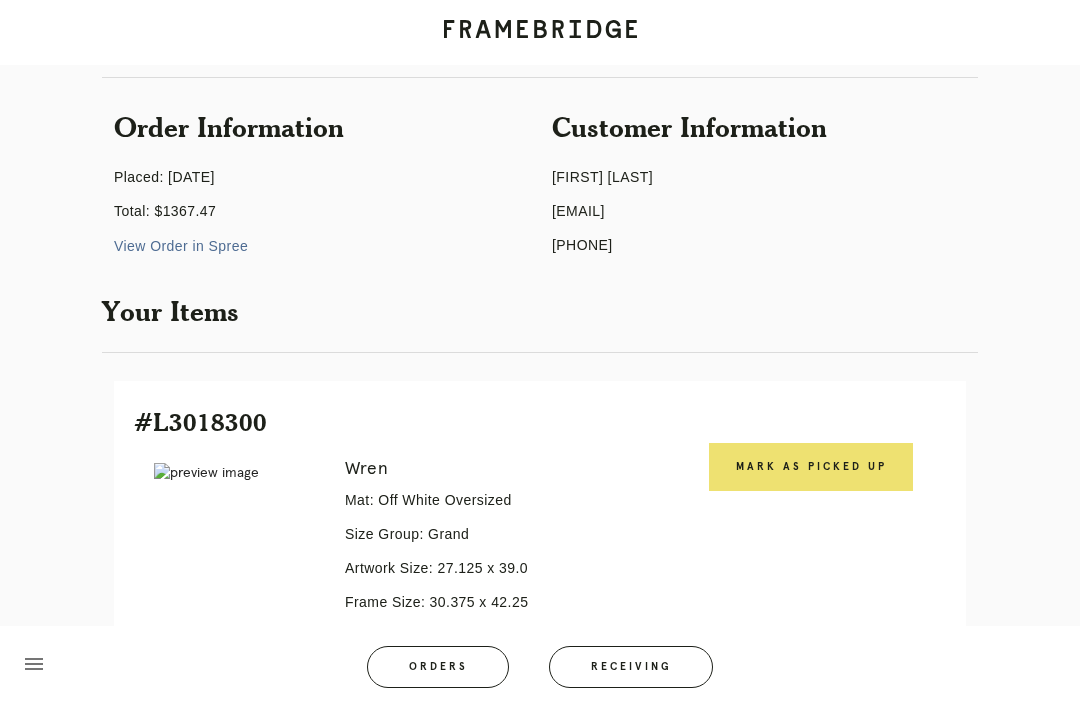 click on "View Order in Spree" at bounding box center [181, 246] 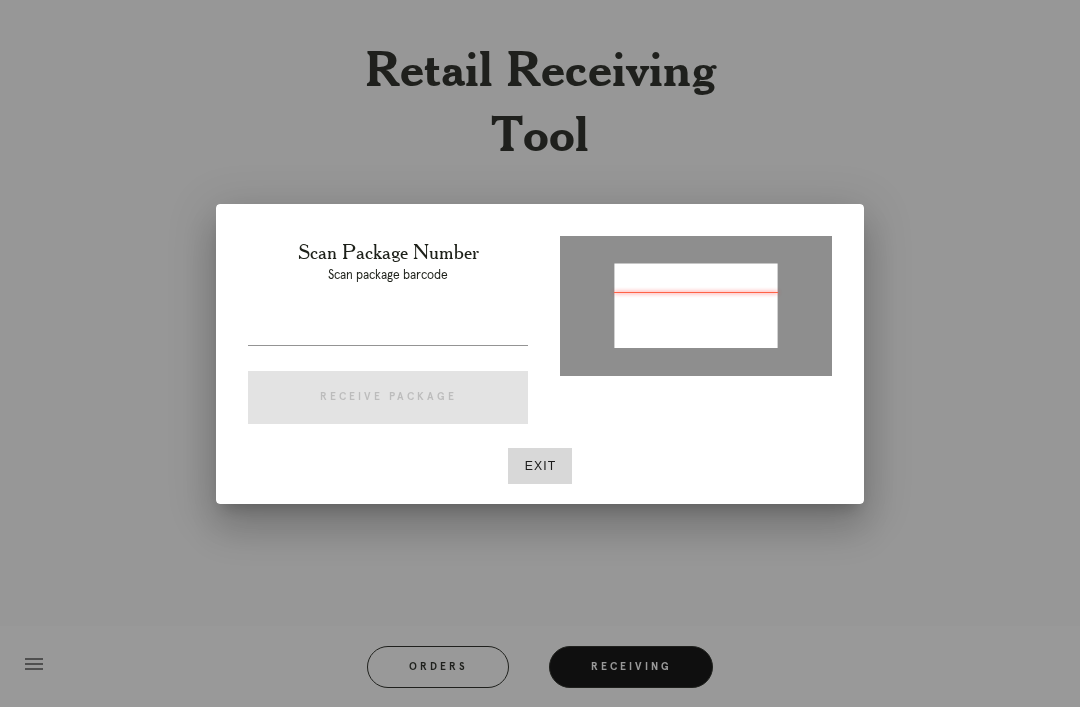 scroll, scrollTop: 64, scrollLeft: 0, axis: vertical 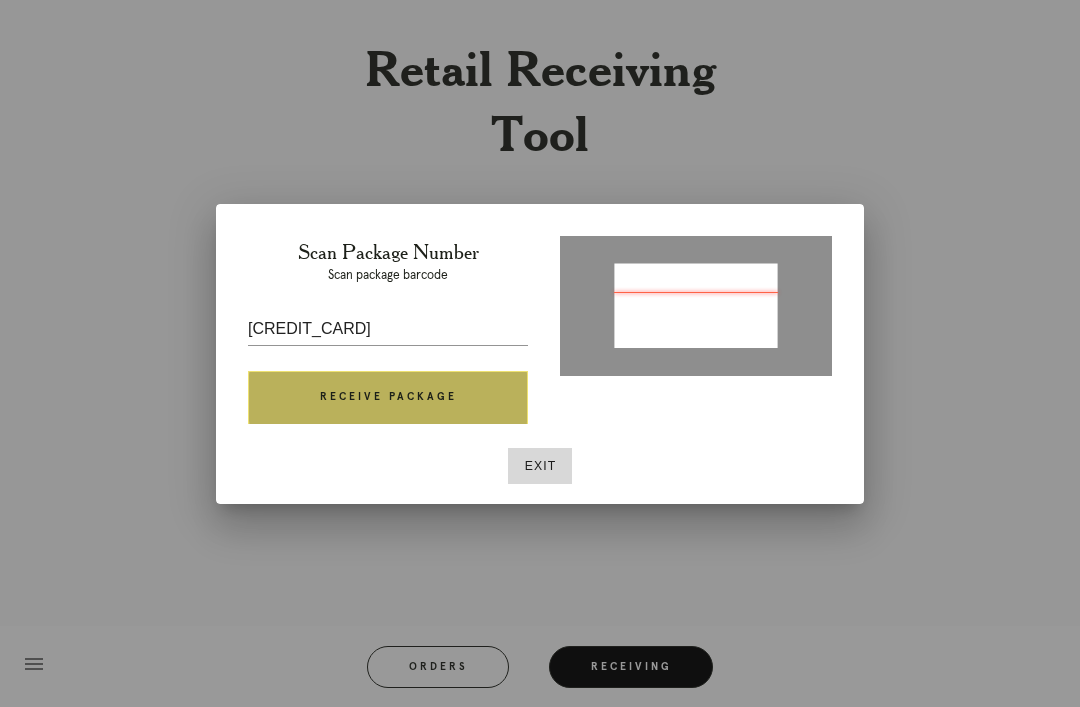 click on "Receive Package" at bounding box center [388, 398] 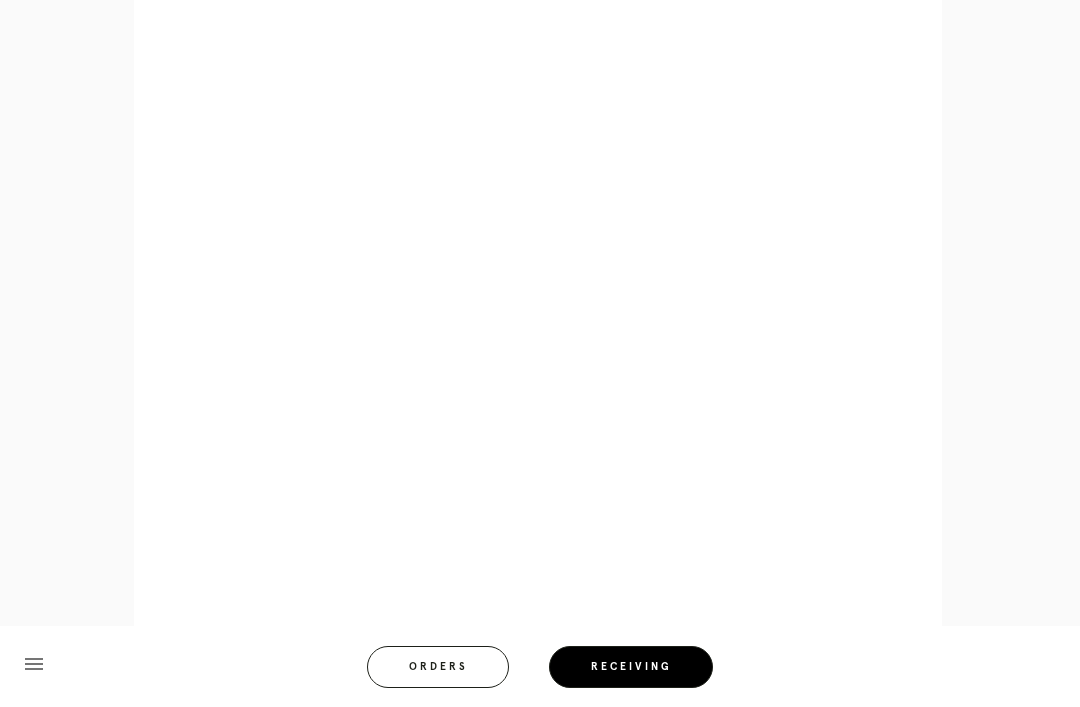 scroll, scrollTop: 928, scrollLeft: 0, axis: vertical 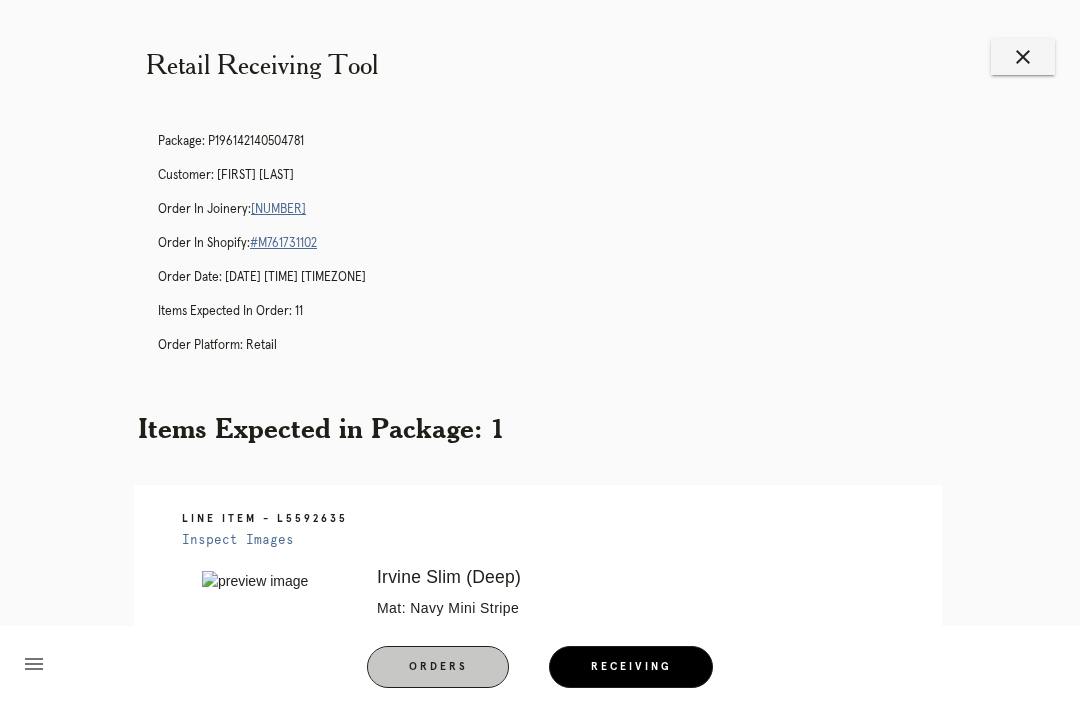 click on "Orders" at bounding box center (438, 667) 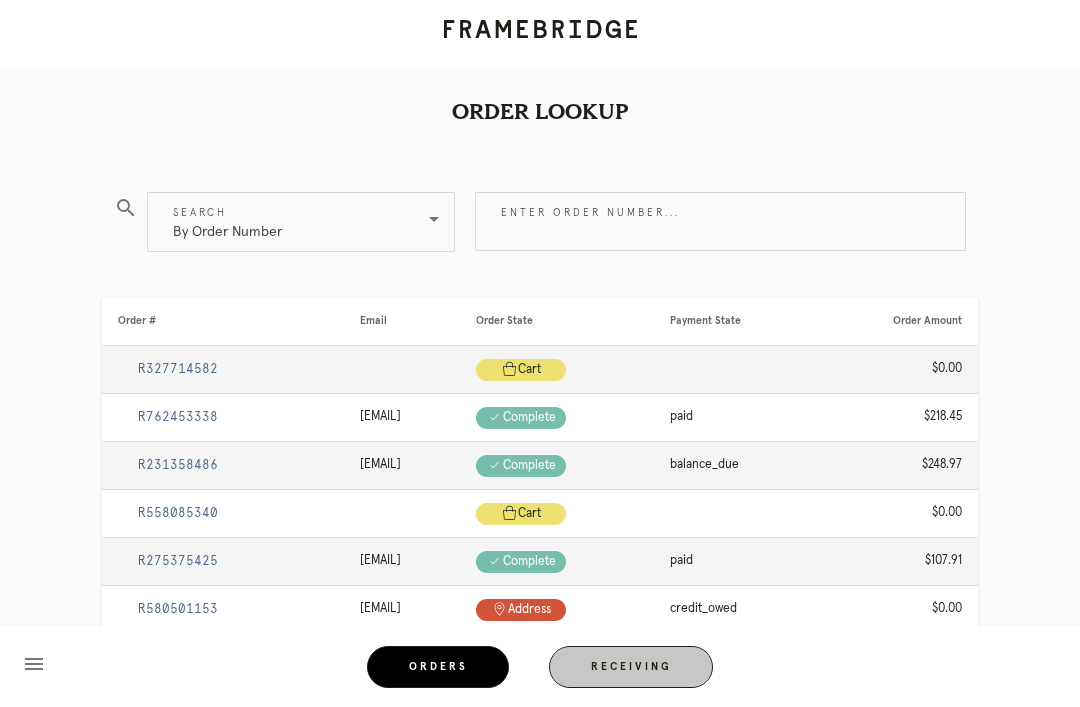 click on "Receiving" at bounding box center [631, 667] 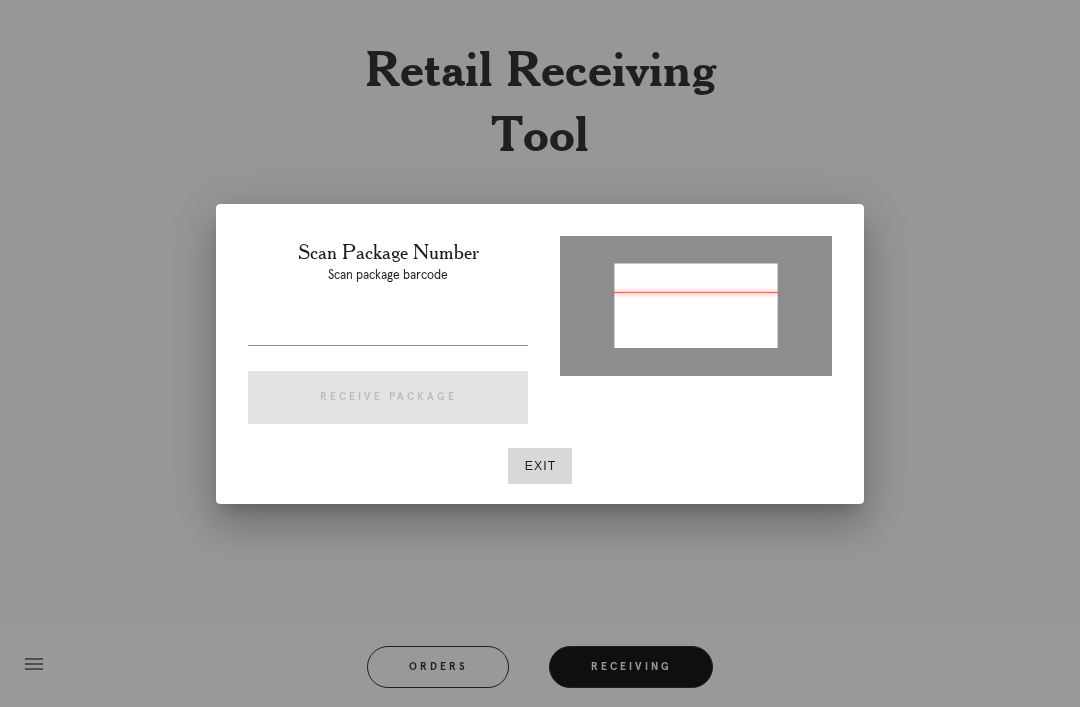 type on "P690784671335943" 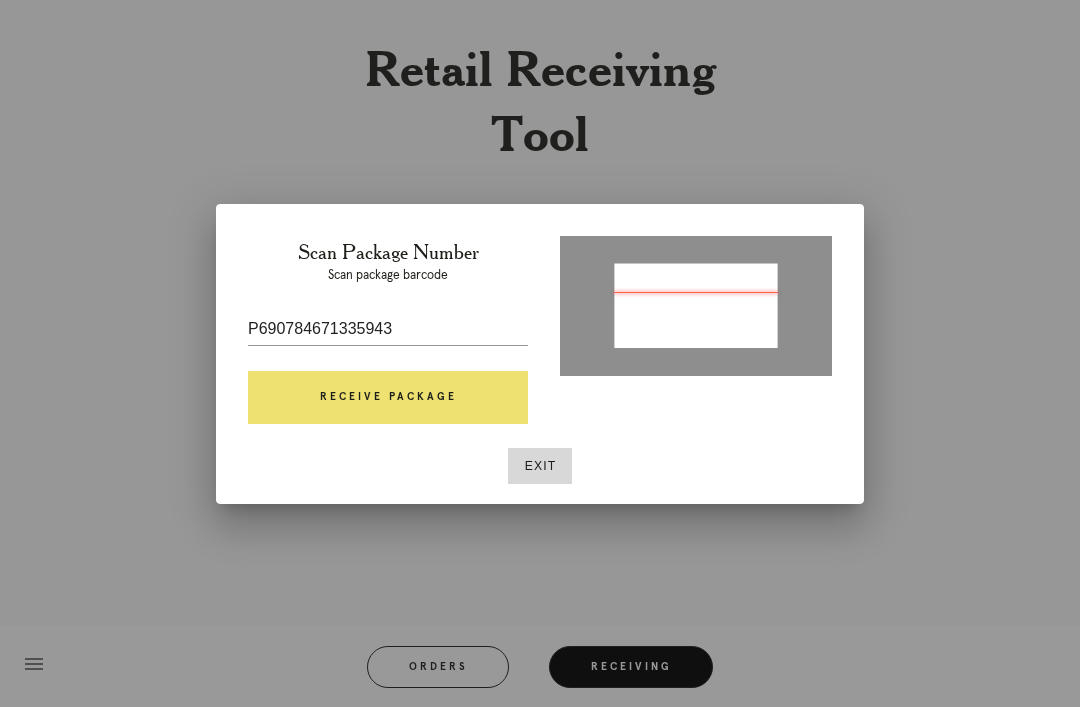 click on "Receive Package" at bounding box center [388, 398] 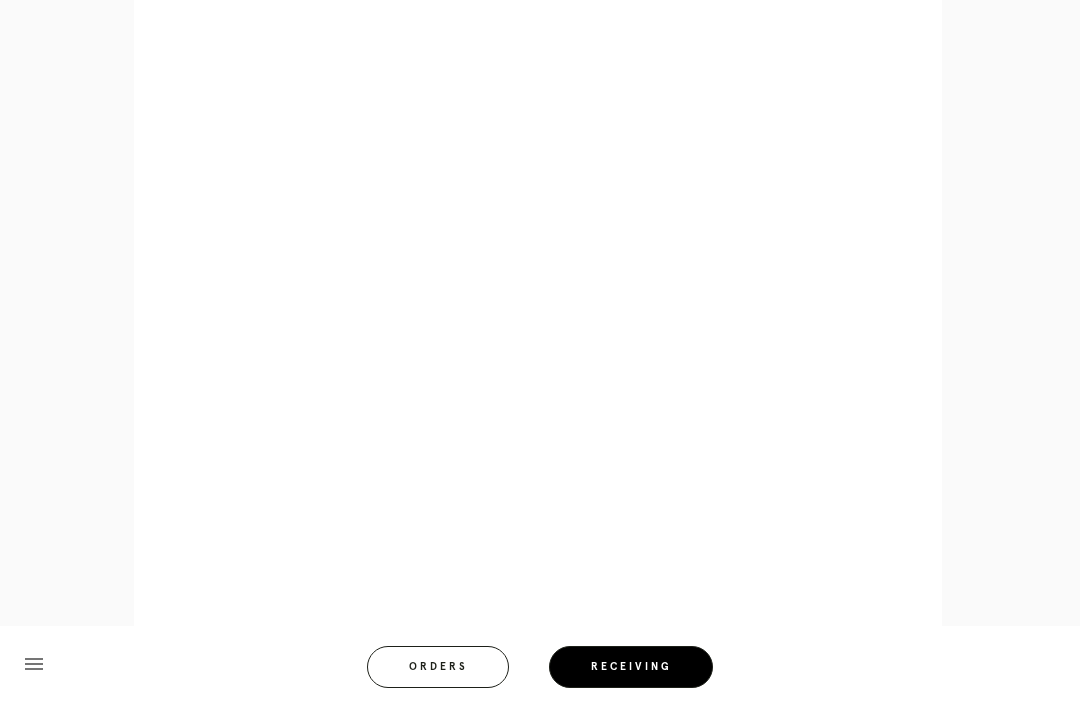 scroll, scrollTop: 878, scrollLeft: 0, axis: vertical 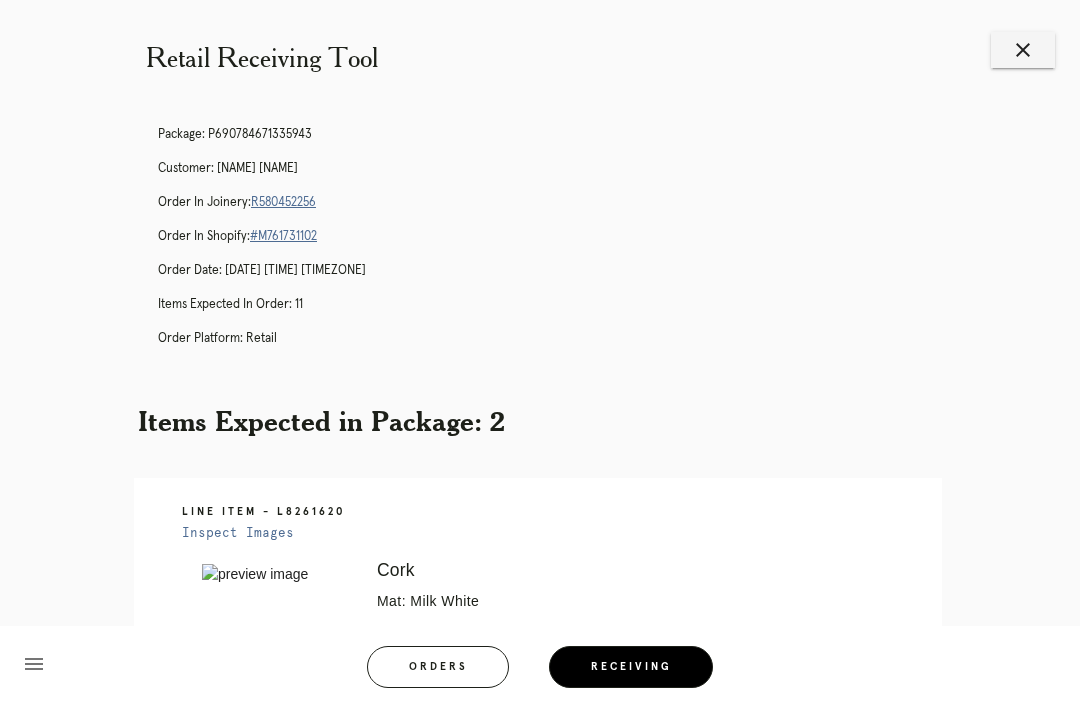 click on "[NUMBER]" at bounding box center (283, 202) 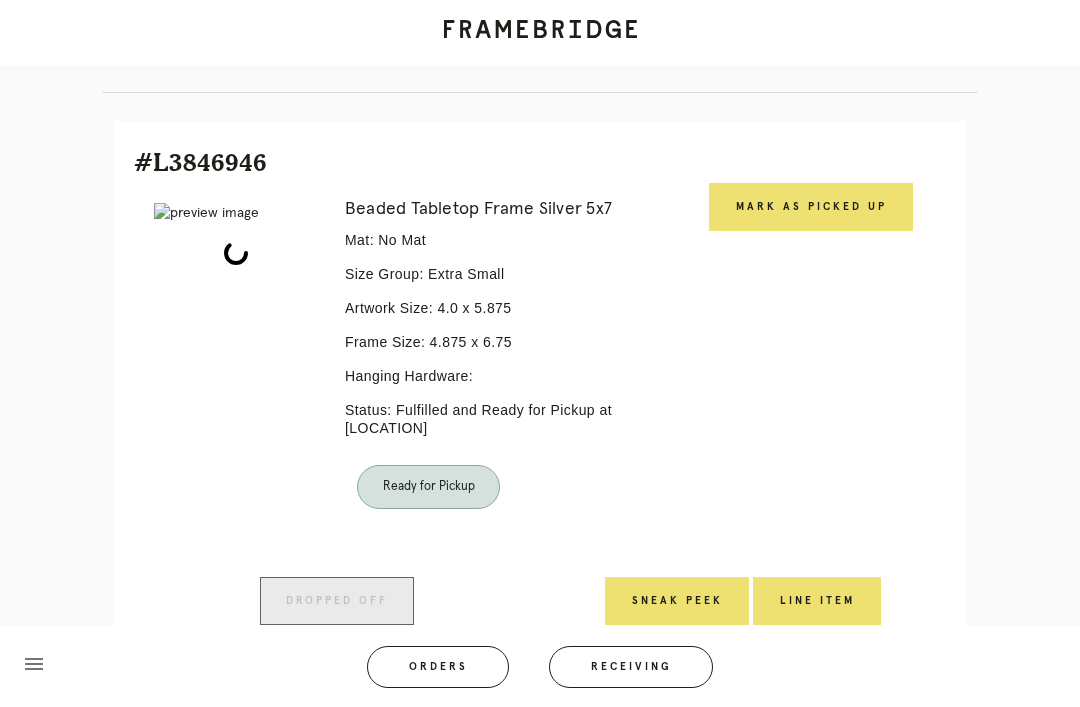 scroll, scrollTop: 485, scrollLeft: 0, axis: vertical 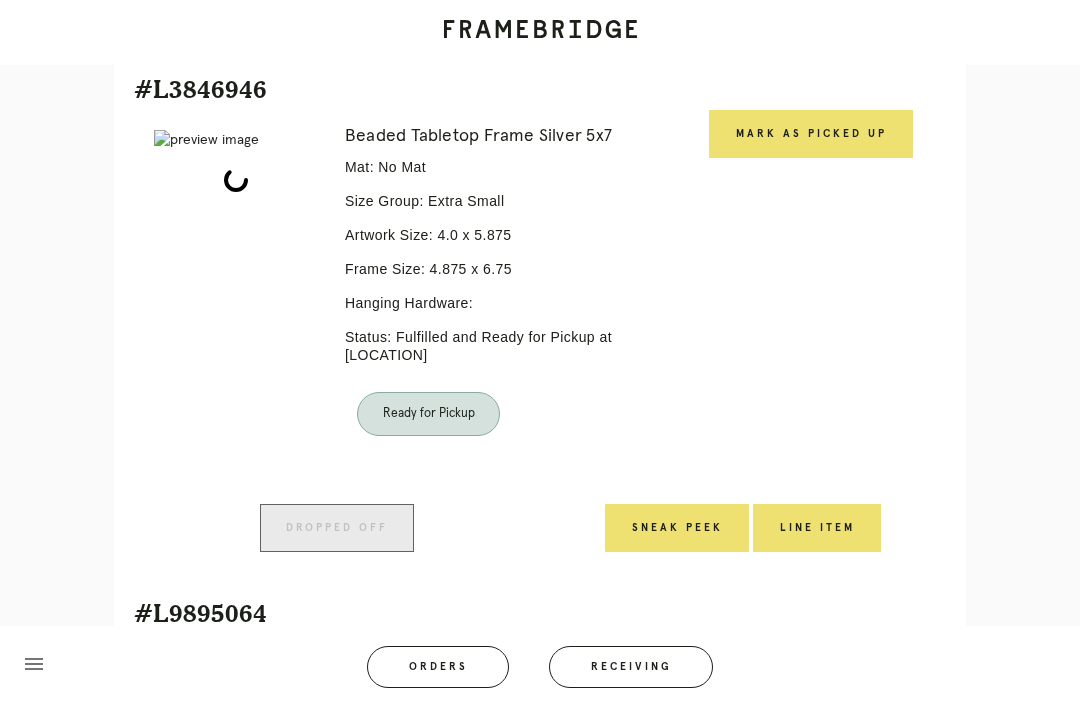 click on "Mark as Picked Up" at bounding box center [811, 134] 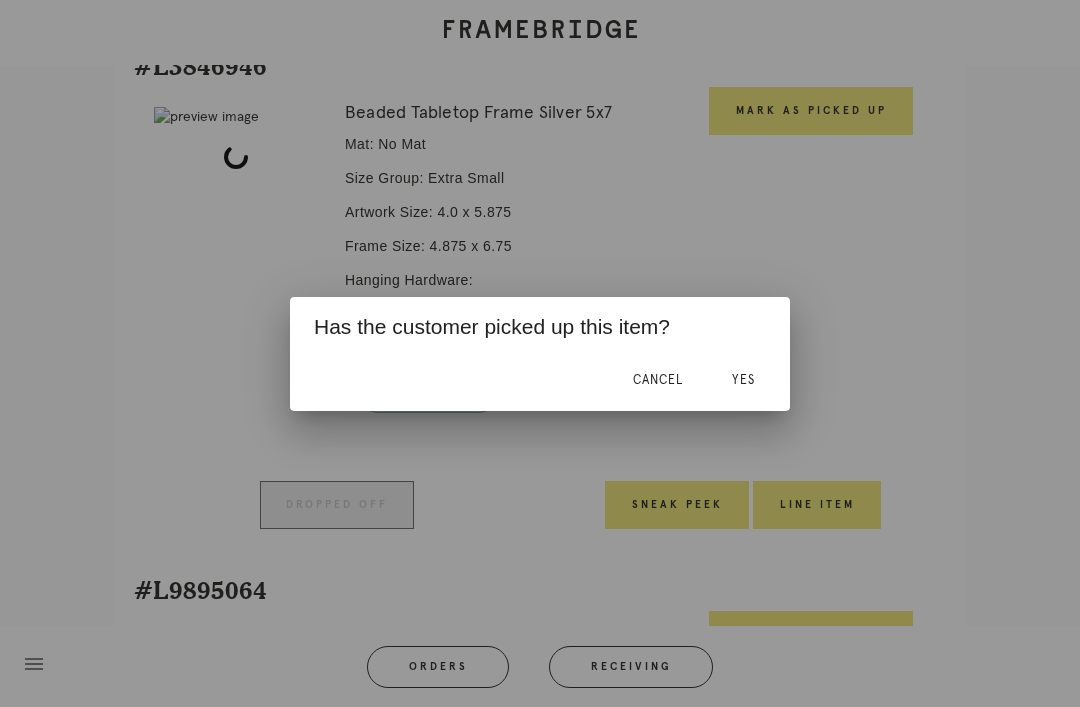 scroll, scrollTop: 575, scrollLeft: 0, axis: vertical 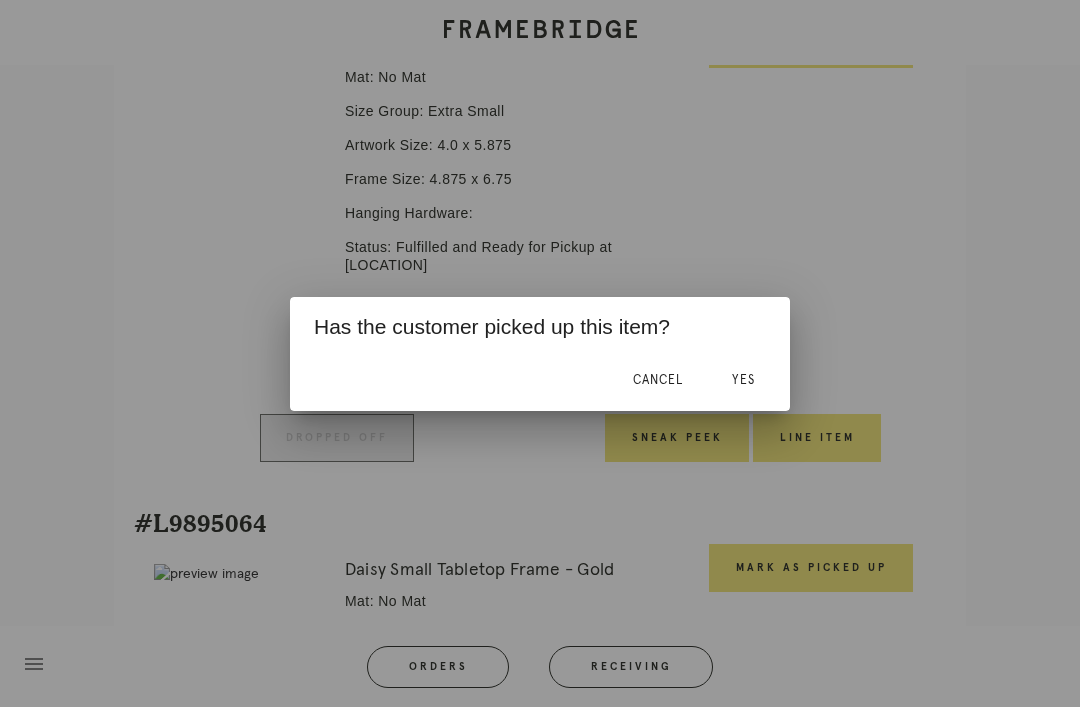 click on "Yes" at bounding box center (743, 380) 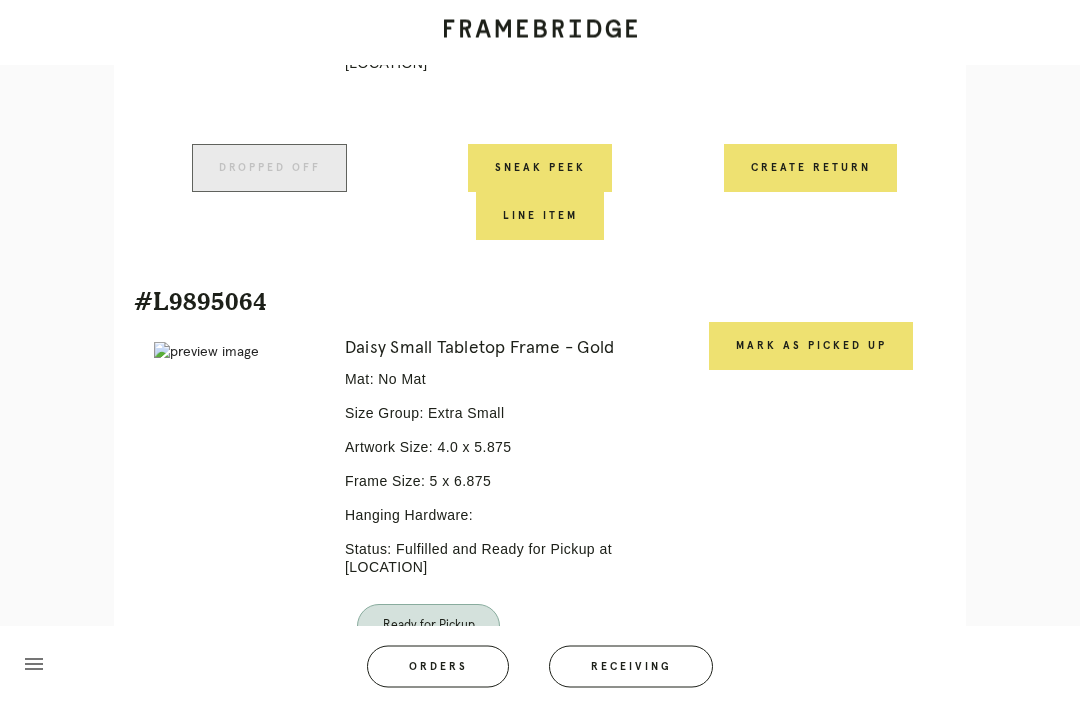 click on "Mark as Picked Up" at bounding box center (811, 347) 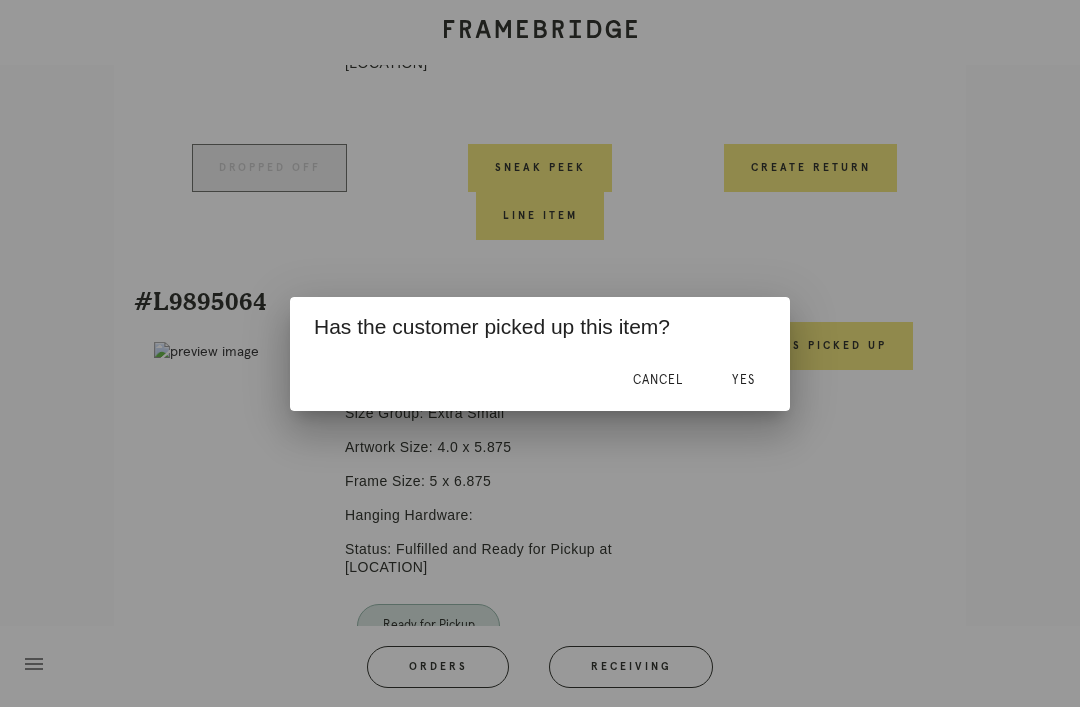 click on "Yes" at bounding box center [743, 381] 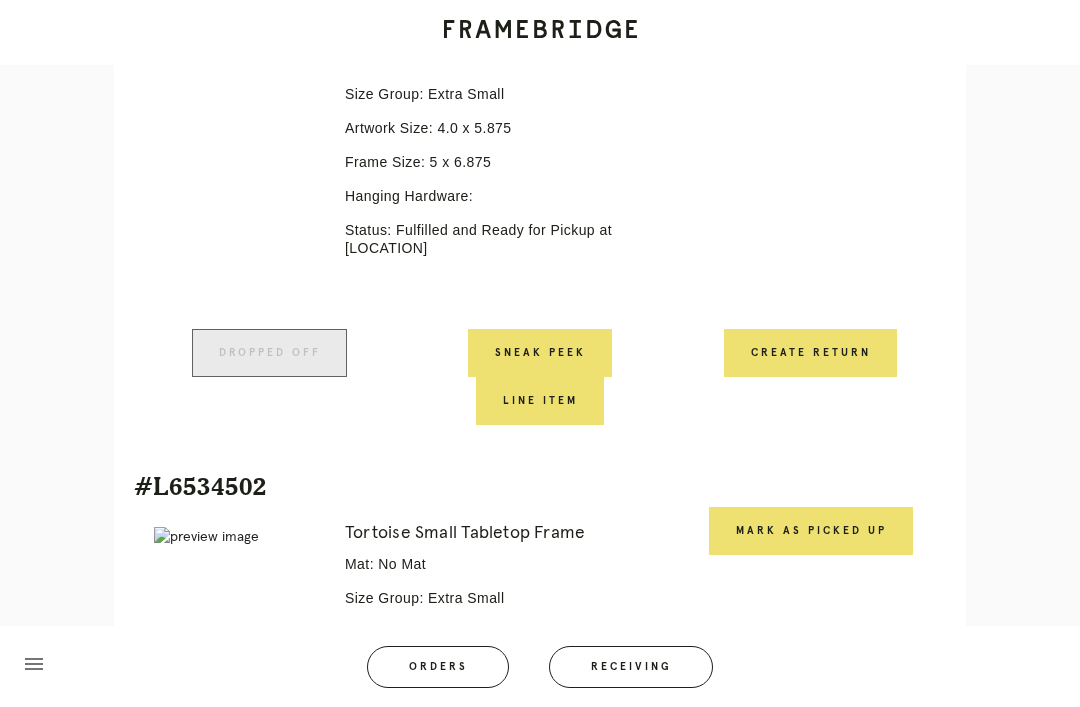 scroll, scrollTop: 1138, scrollLeft: 0, axis: vertical 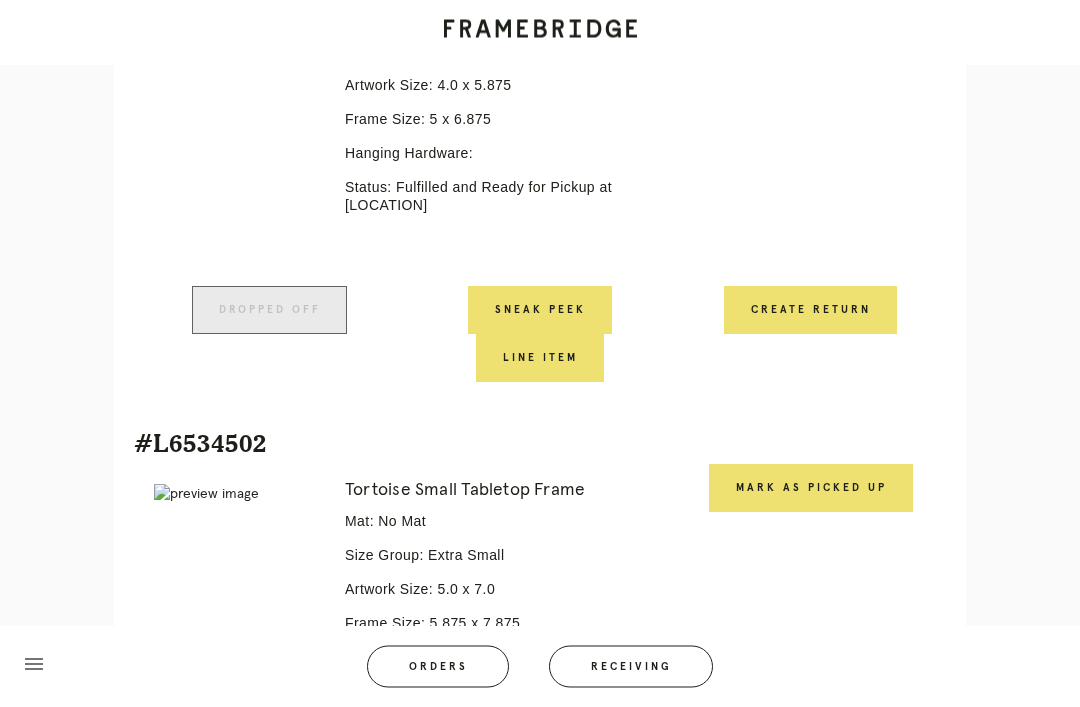 click on "Mark as Picked Up" at bounding box center [811, 489] 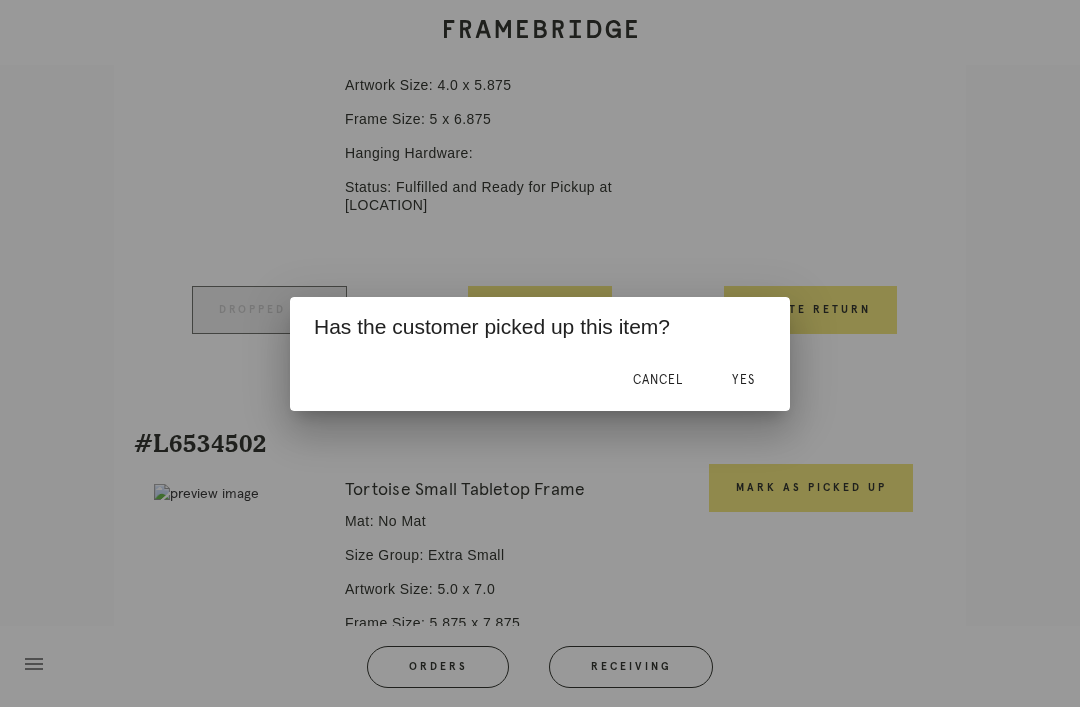 click on "Yes" at bounding box center (743, 380) 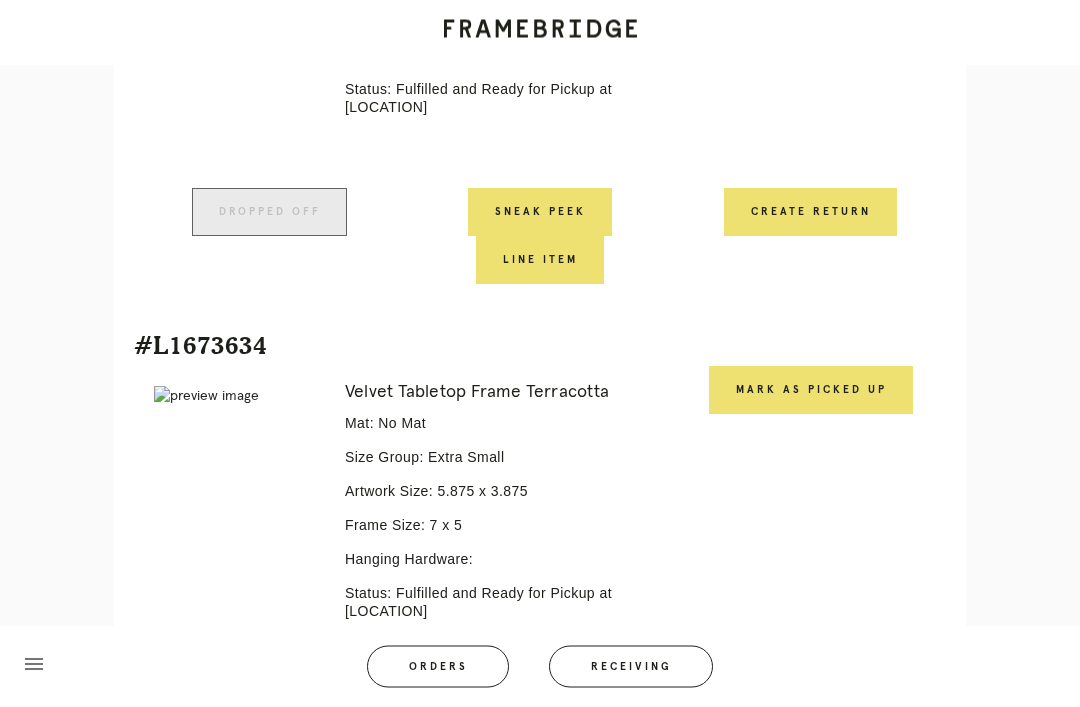 scroll, scrollTop: 1742, scrollLeft: 0, axis: vertical 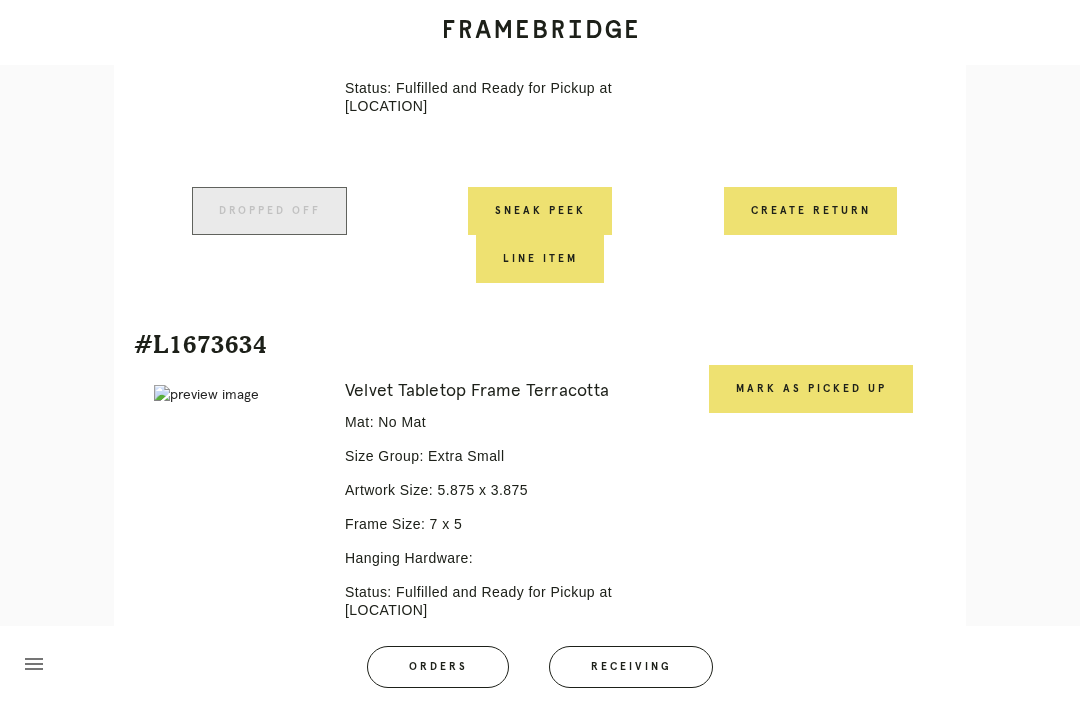 click on "Mark as Picked Up" at bounding box center [811, 389] 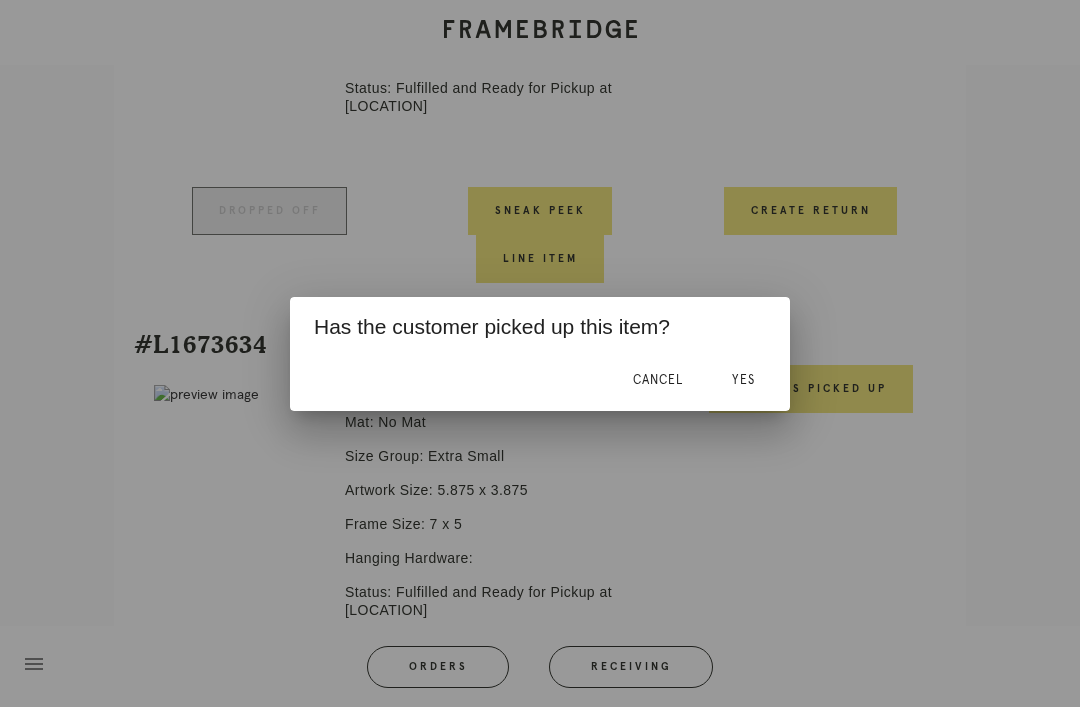click on "Yes" at bounding box center [743, 380] 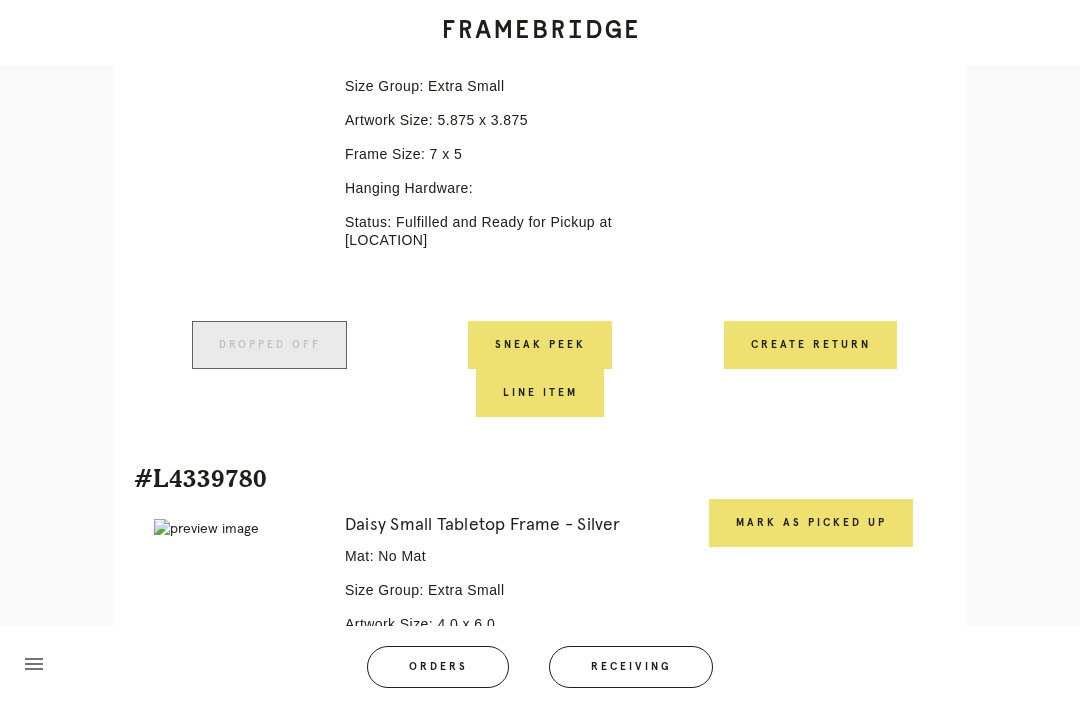 scroll, scrollTop: 2123, scrollLeft: 0, axis: vertical 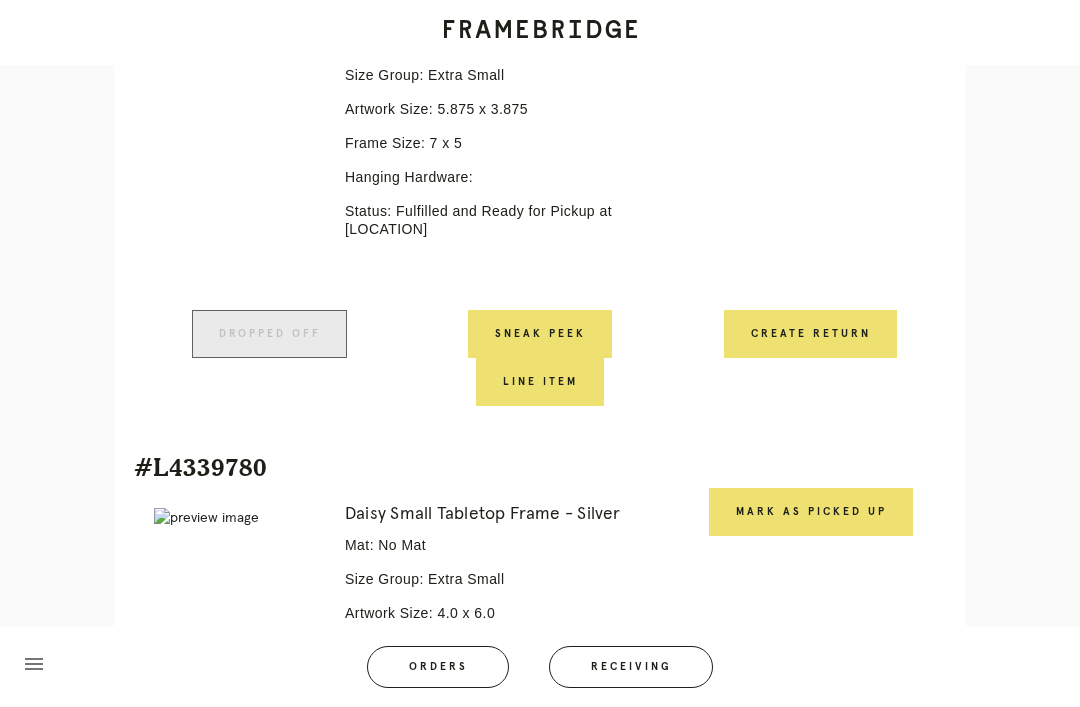 click on "Mark as Picked Up" at bounding box center [811, 512] 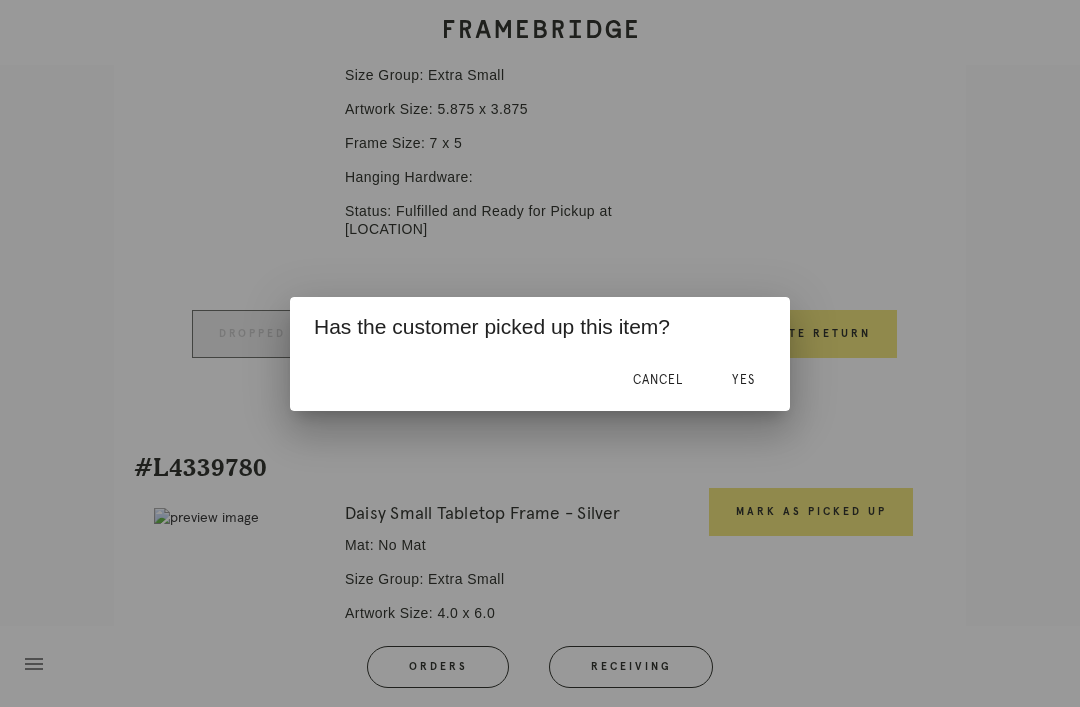 click on "Yes" at bounding box center (743, 380) 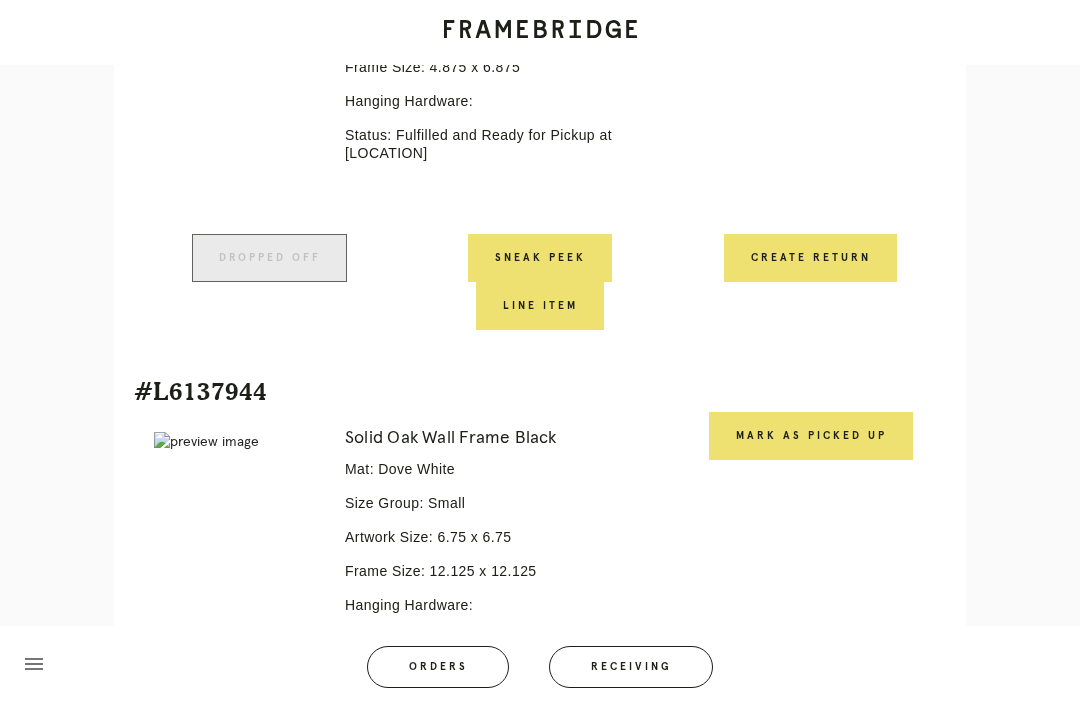 scroll, scrollTop: 2705, scrollLeft: 0, axis: vertical 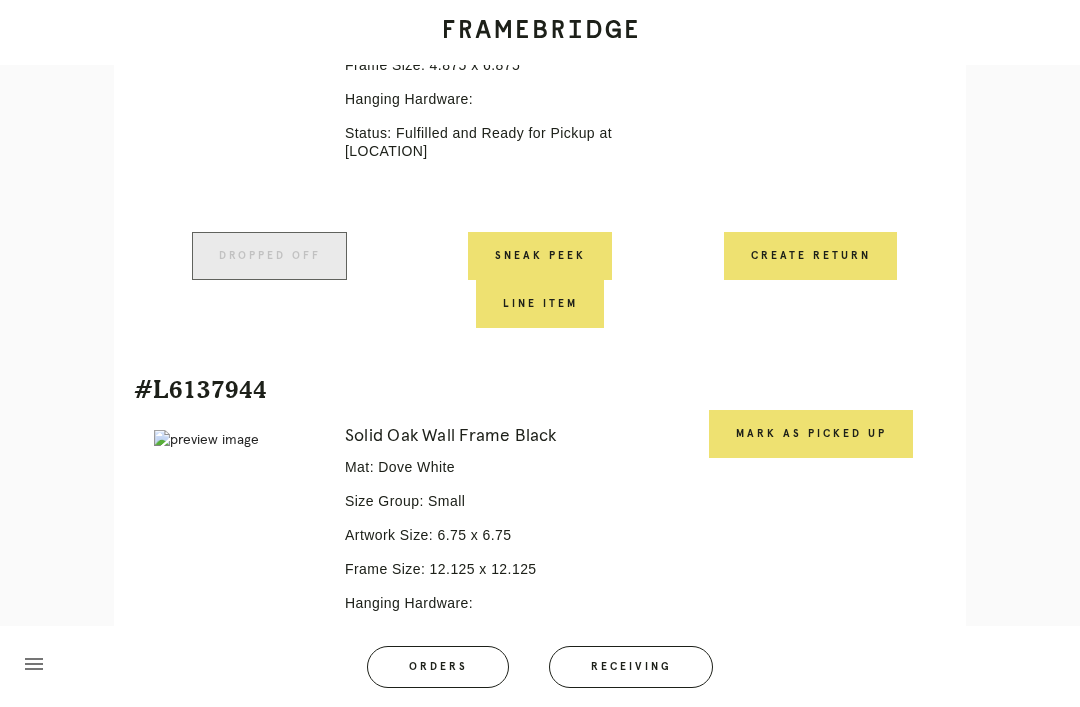 click on "Mark as Picked Up" at bounding box center (811, 434) 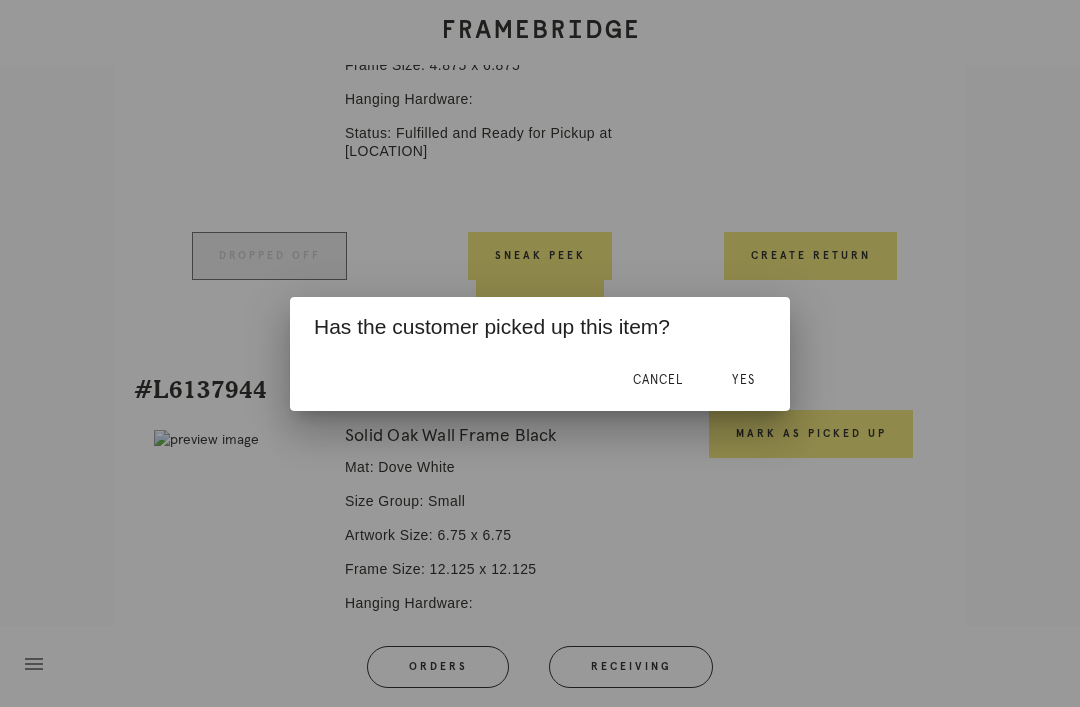click on "Yes" at bounding box center (743, 380) 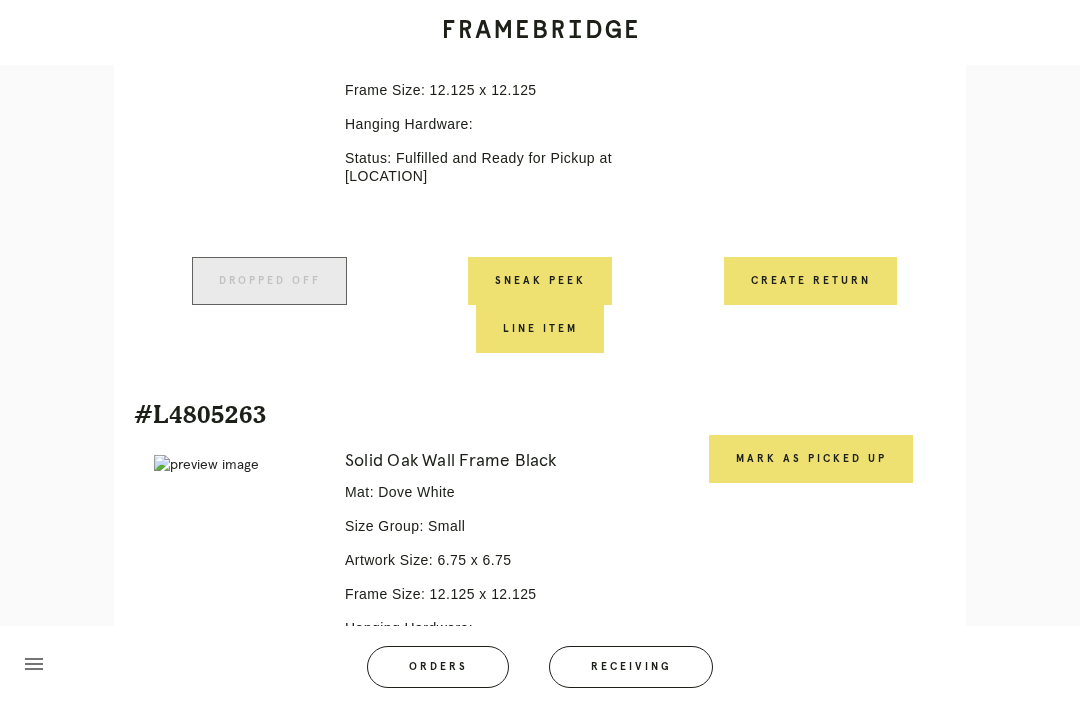 scroll, scrollTop: 3265, scrollLeft: 0, axis: vertical 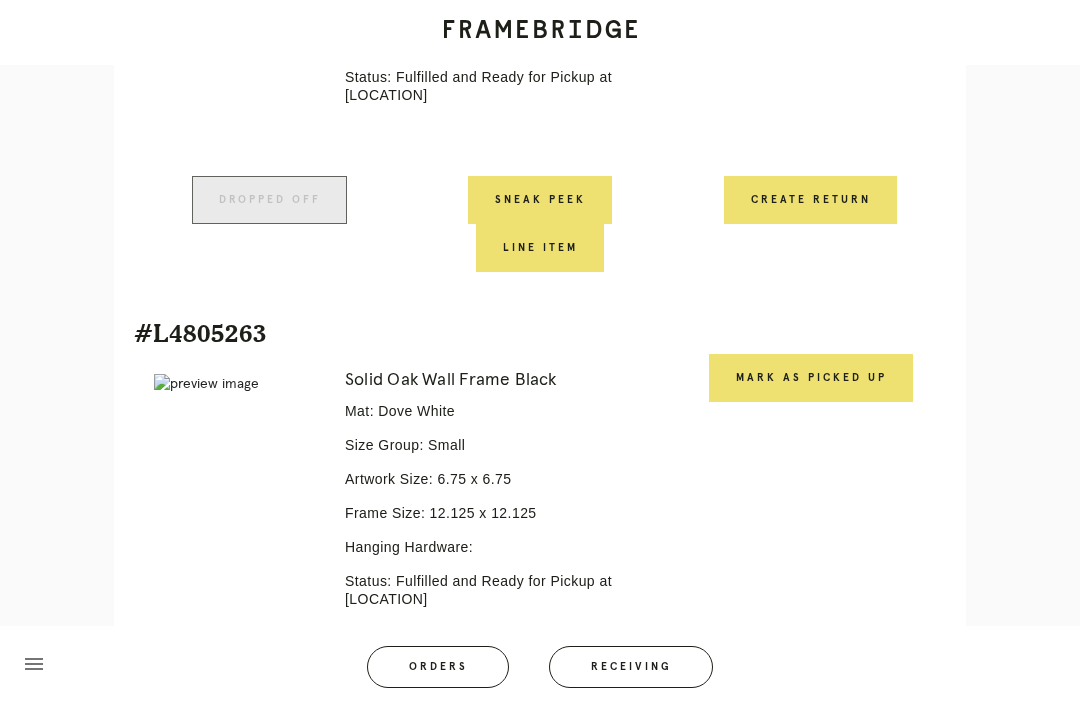 click on "Mark as Picked Up" at bounding box center (811, 378) 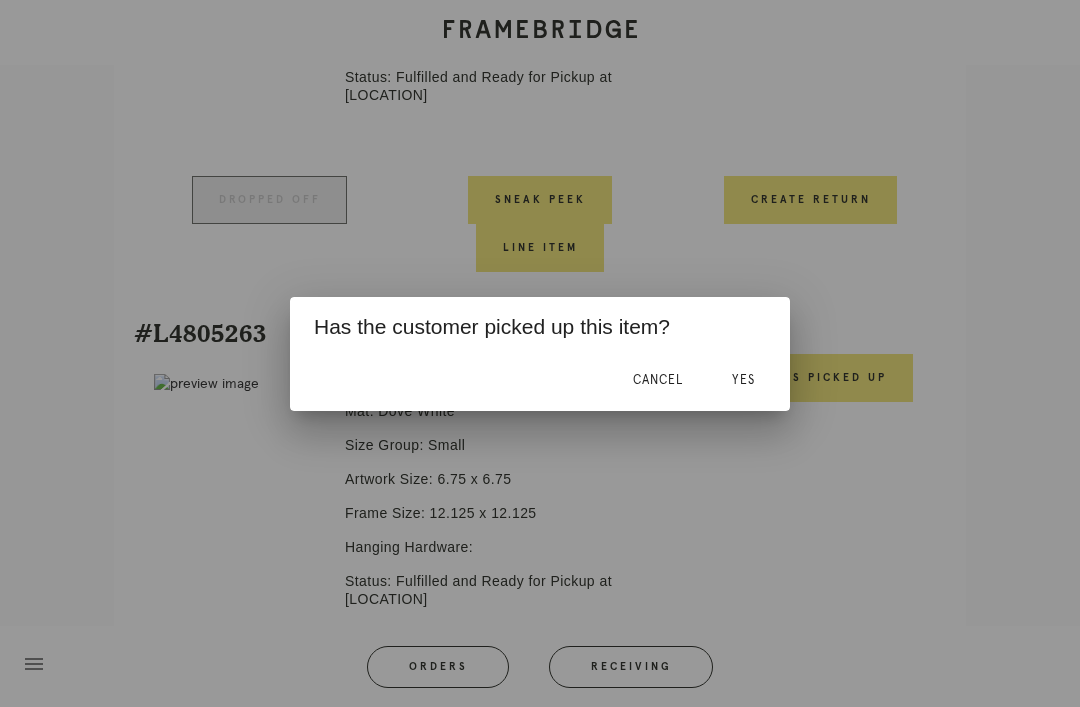 click on "Yes" at bounding box center [743, 380] 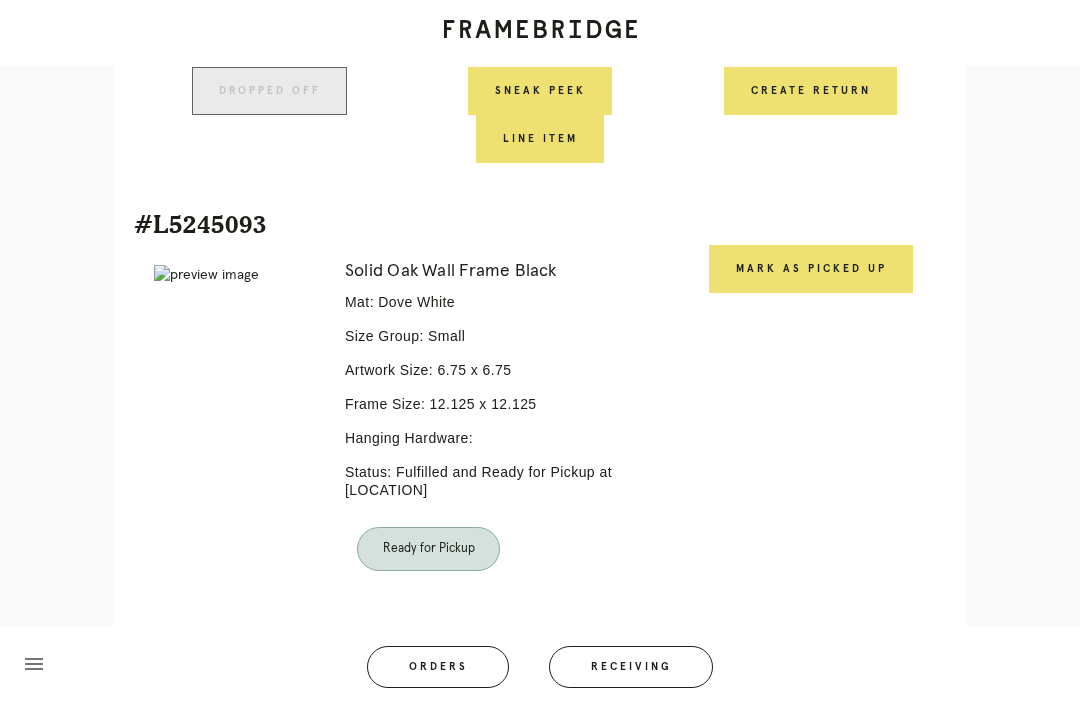 scroll, scrollTop: 3964, scrollLeft: 0, axis: vertical 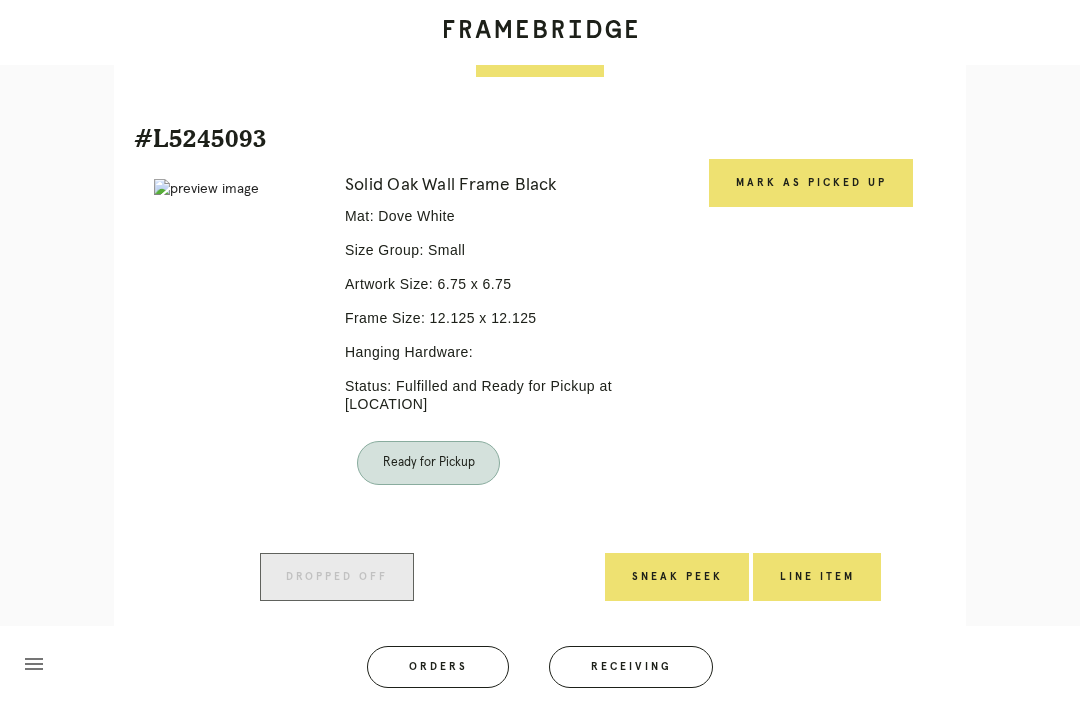 click on "Mark as Picked Up" at bounding box center [811, 183] 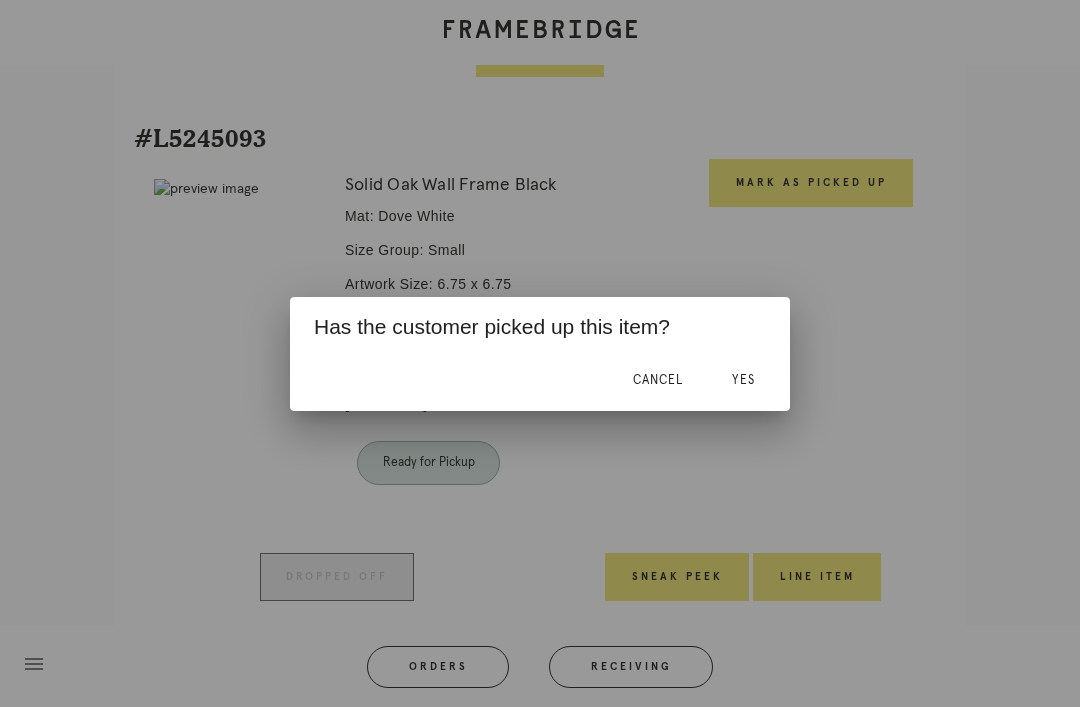click on "Yes" at bounding box center (743, 380) 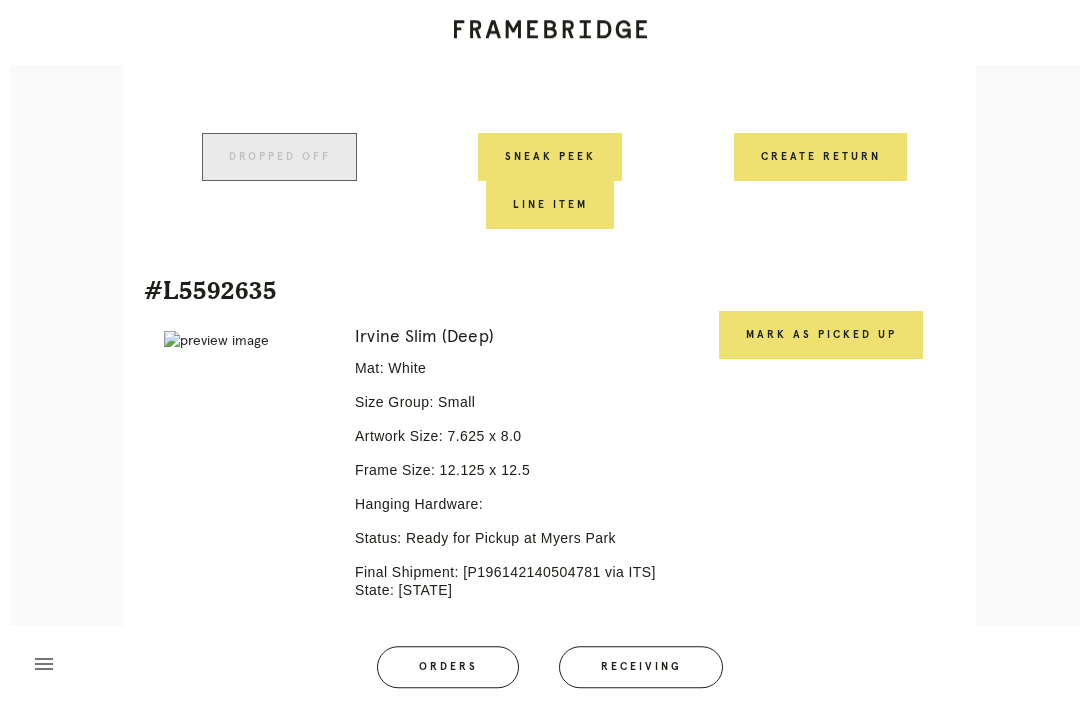 scroll, scrollTop: 4318, scrollLeft: 0, axis: vertical 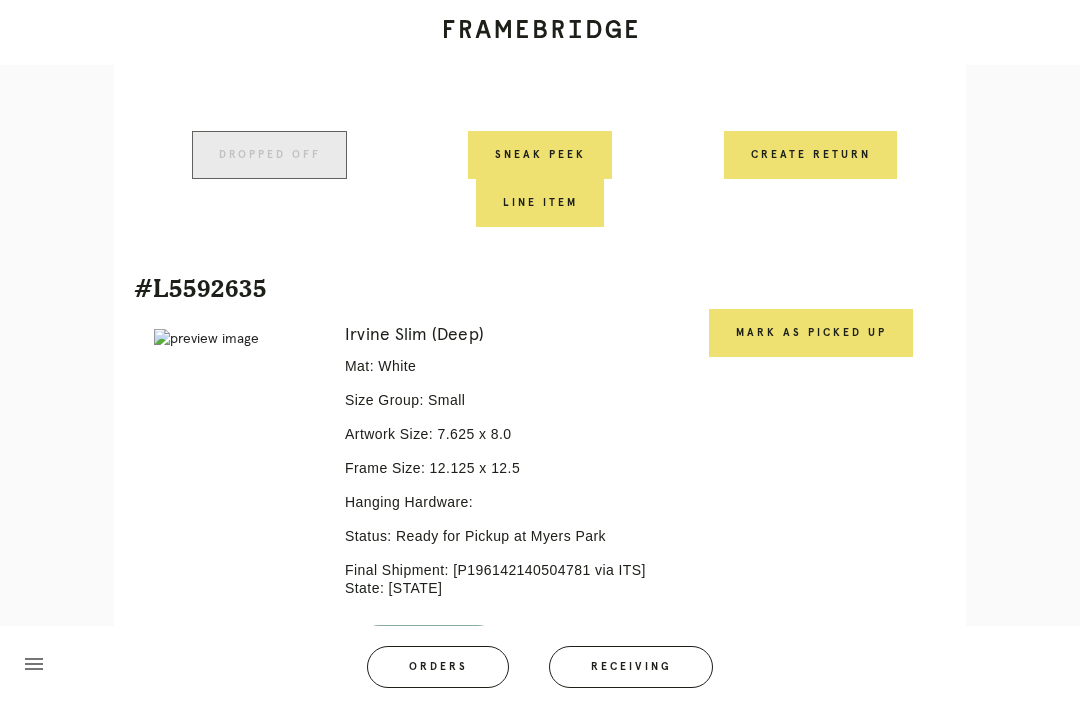 click on "Mark as Picked Up" at bounding box center (811, 333) 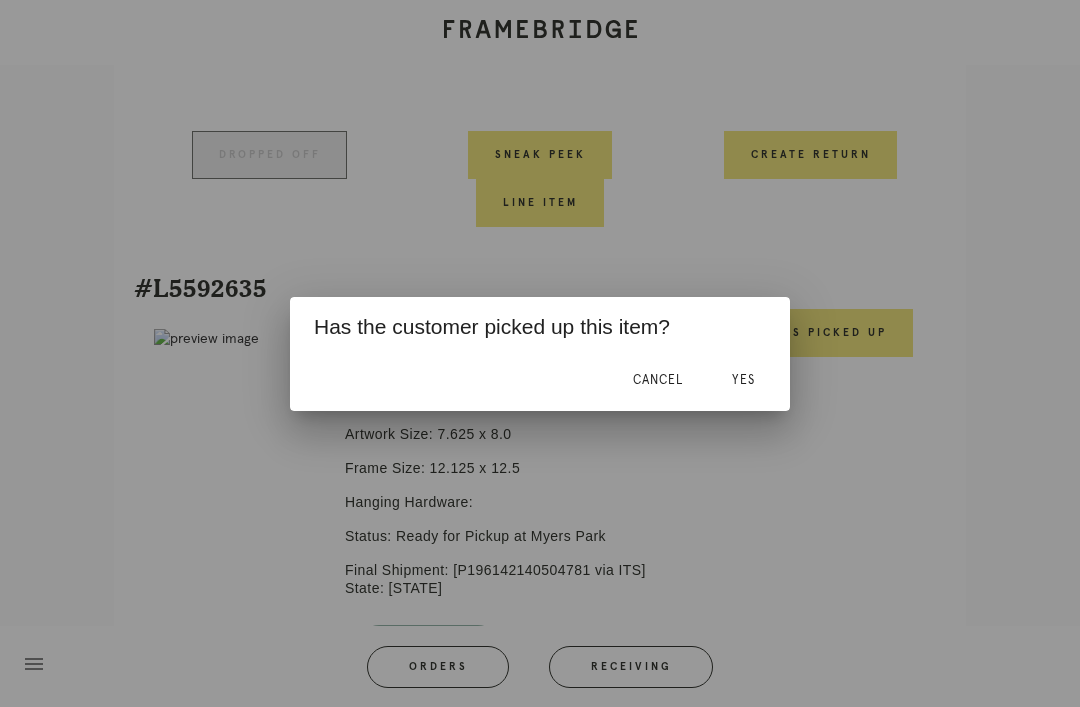 click on "Yes" at bounding box center (743, 380) 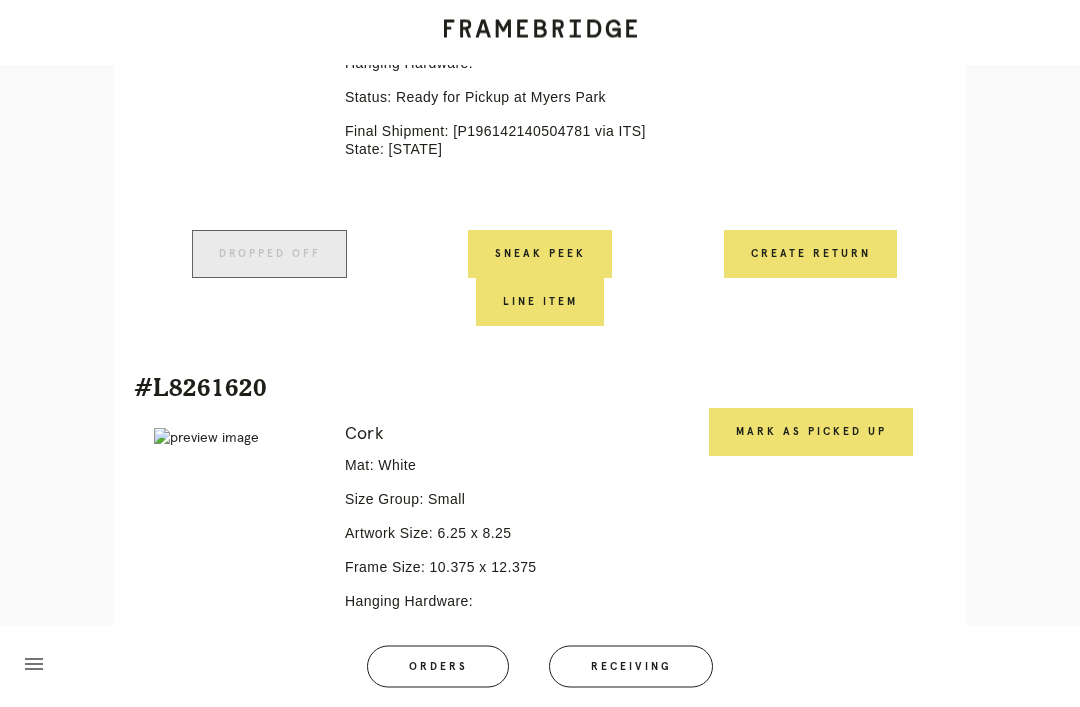 click on "Mark as Picked Up" at bounding box center [811, 433] 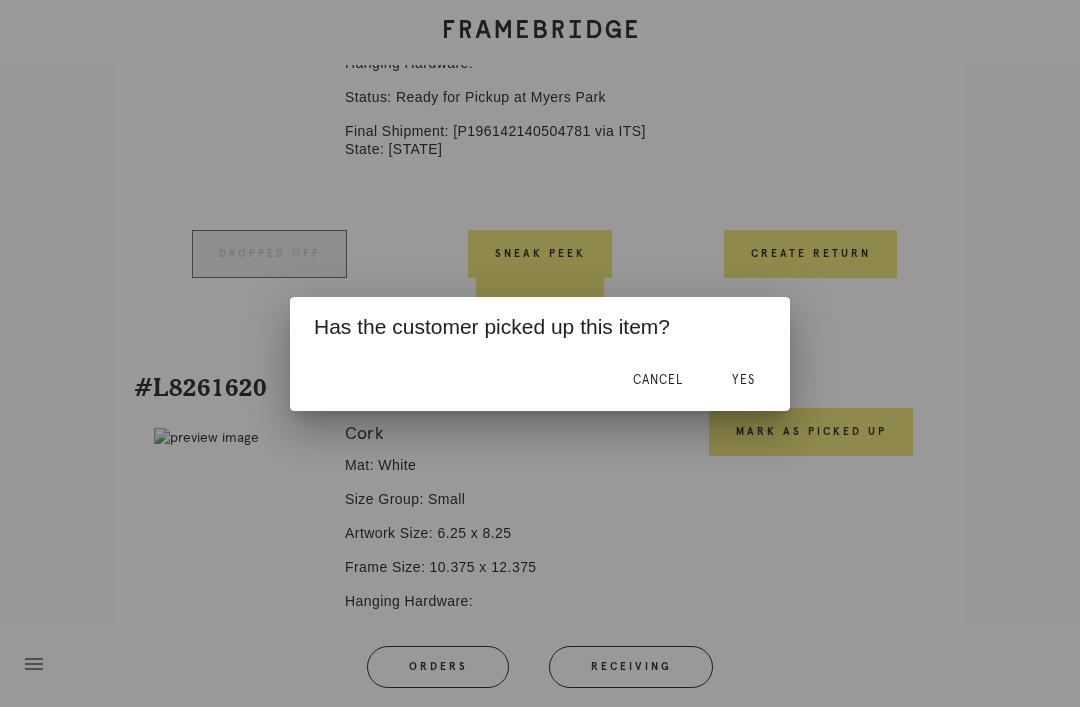 click on "Yes" at bounding box center [743, 381] 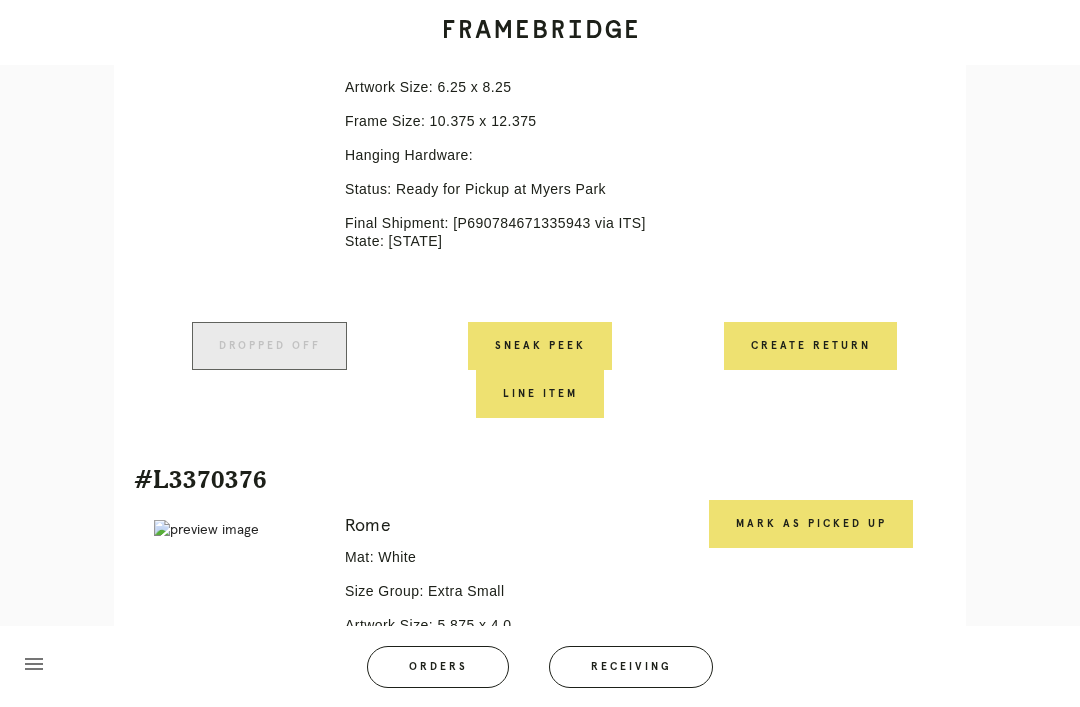 scroll, scrollTop: 5230, scrollLeft: 0, axis: vertical 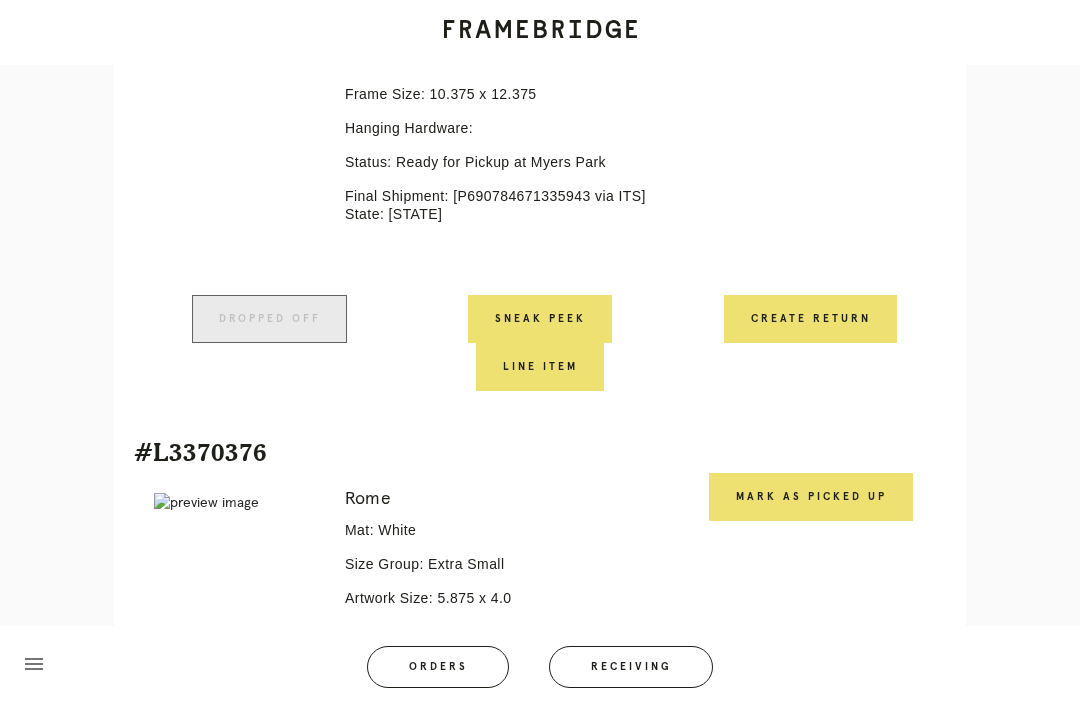 click on "Mark as Picked Up" at bounding box center (811, 497) 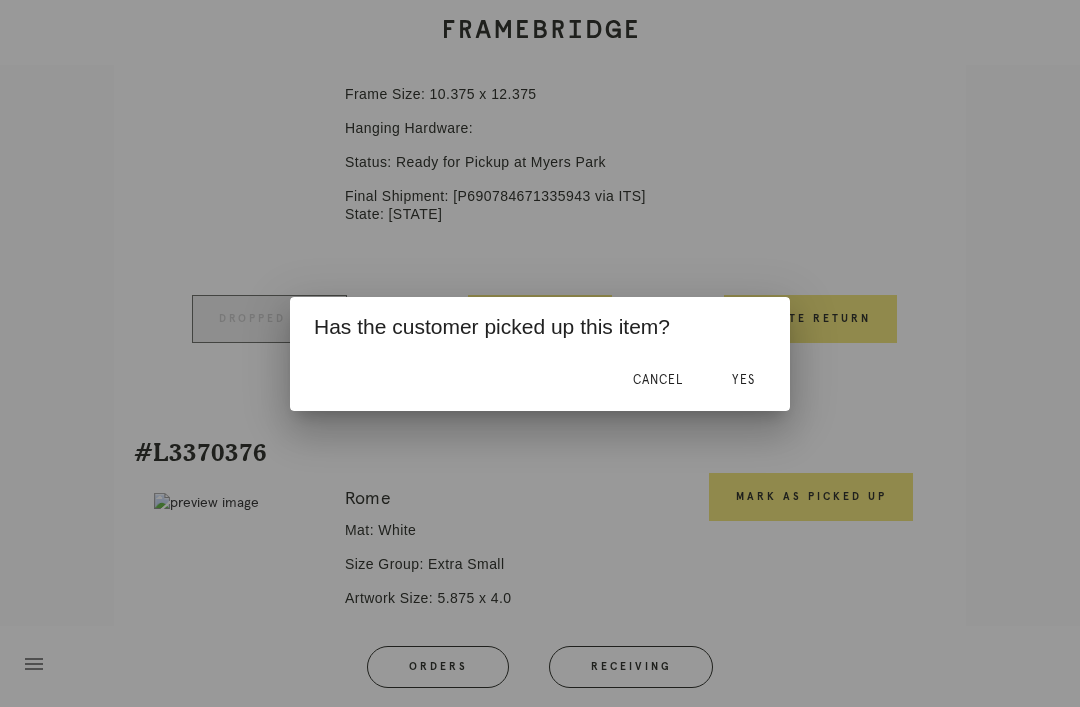 click on "Yes" at bounding box center [743, 380] 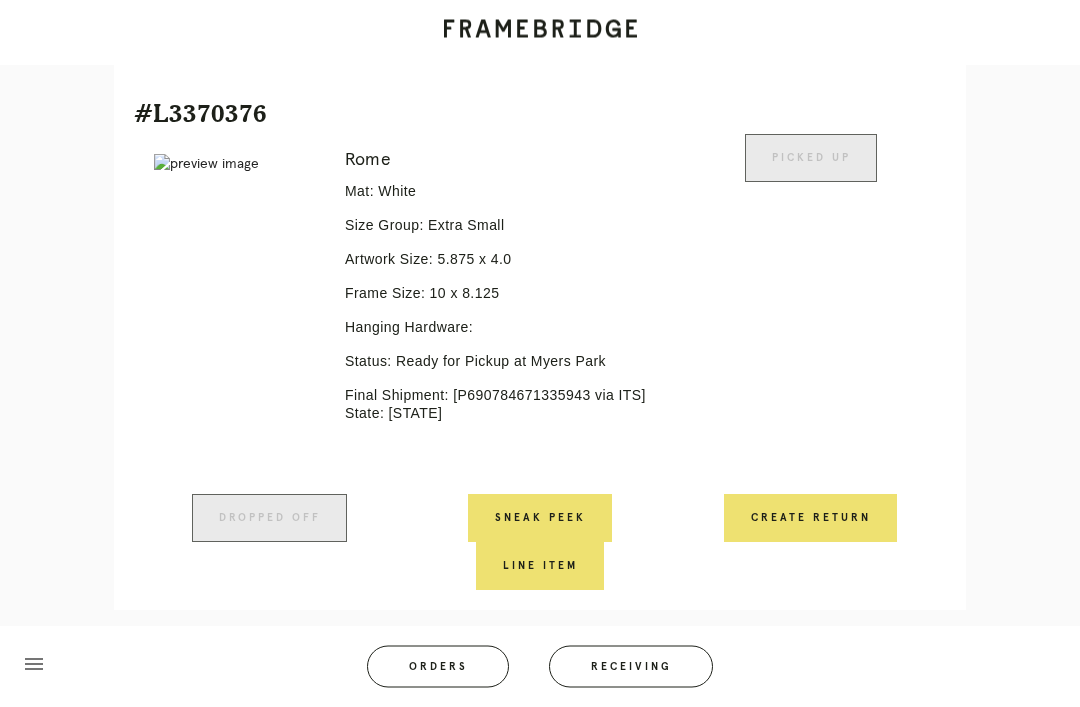 scroll, scrollTop: 5576, scrollLeft: 0, axis: vertical 